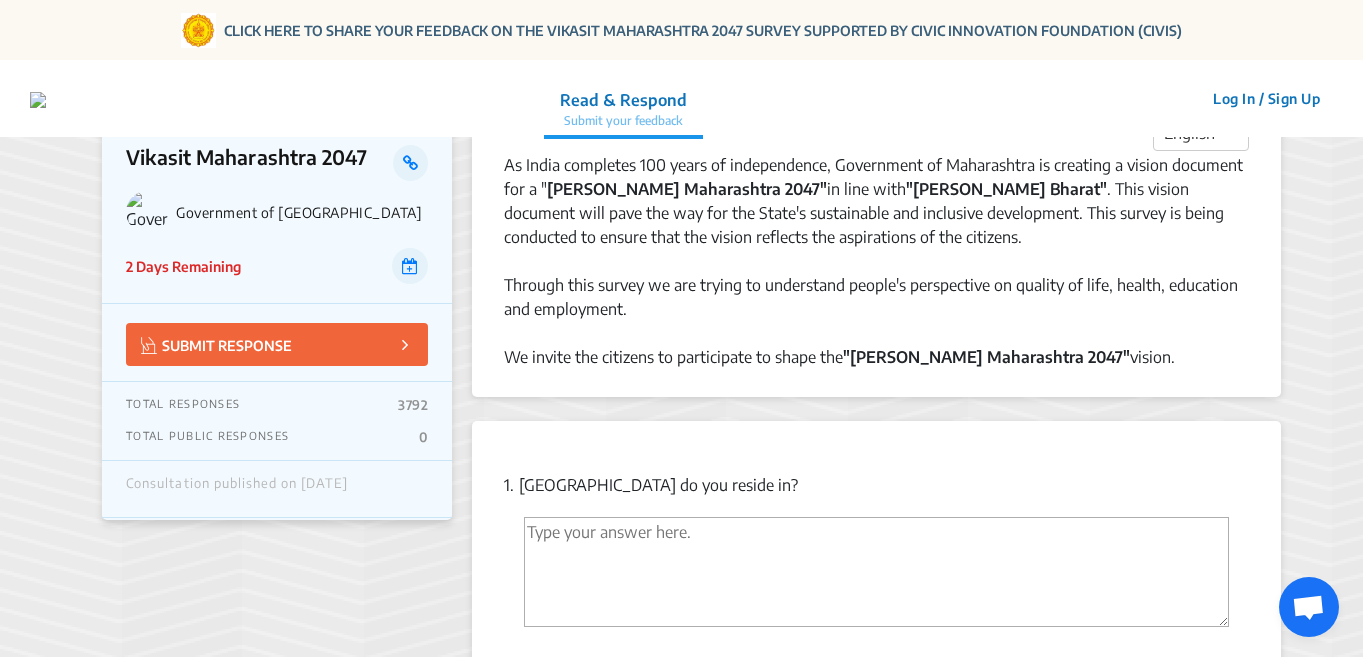 scroll, scrollTop: 300, scrollLeft: 0, axis: vertical 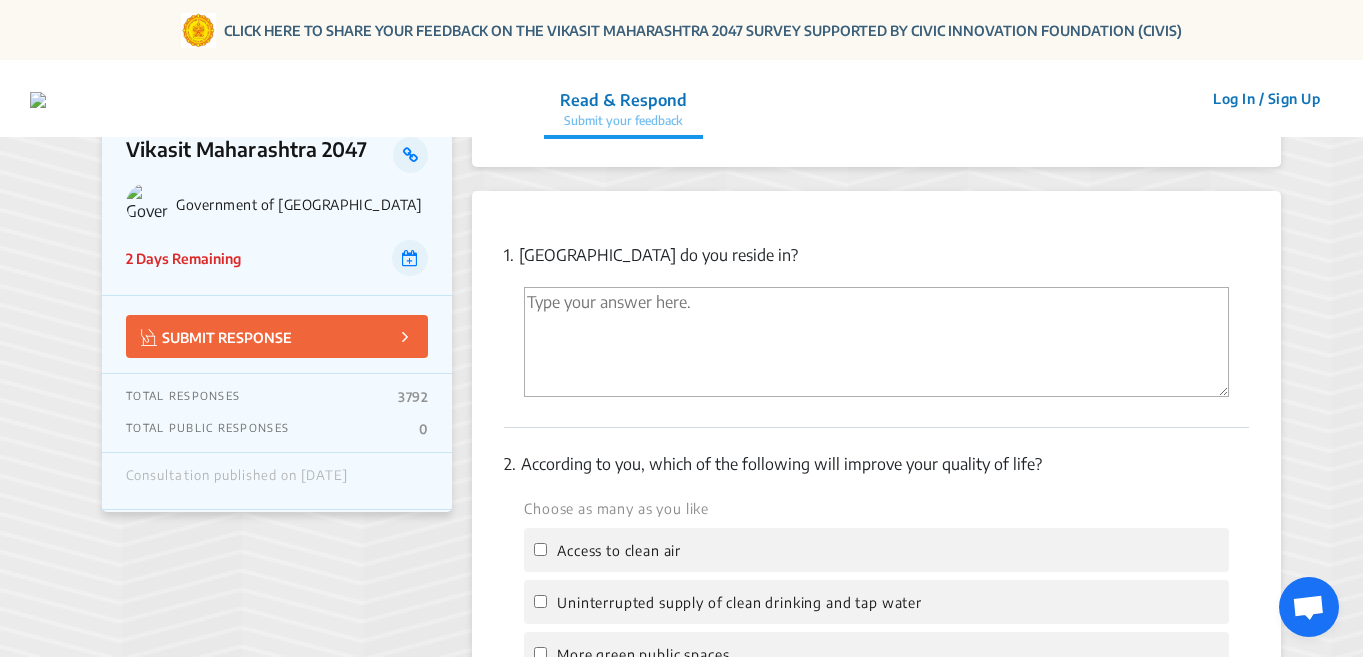 click at bounding box center [876, 342] 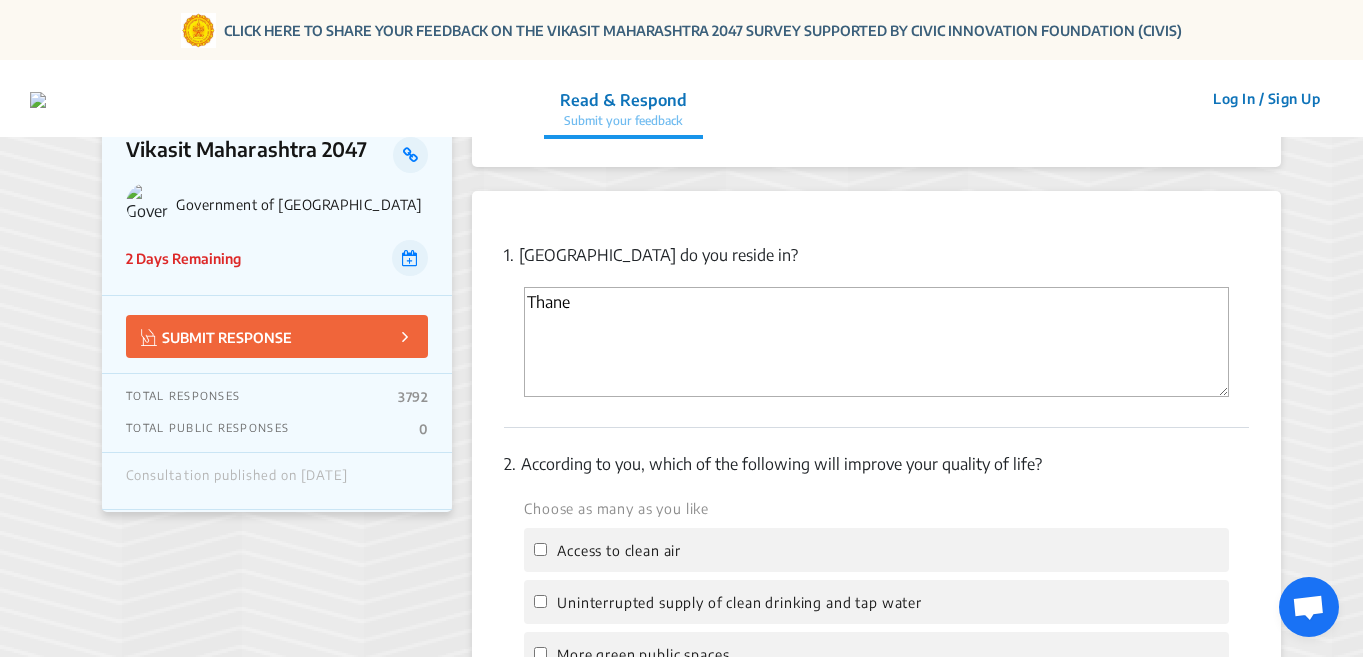 type on "Thane" 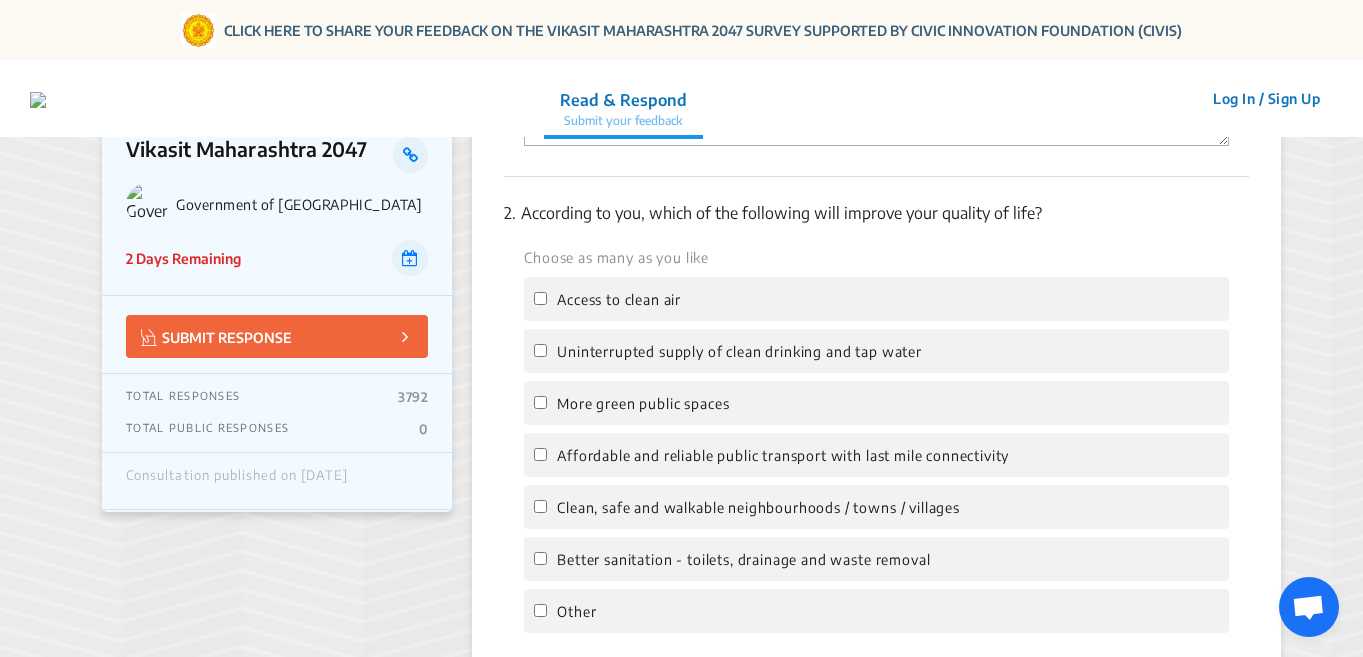 scroll, scrollTop: 600, scrollLeft: 0, axis: vertical 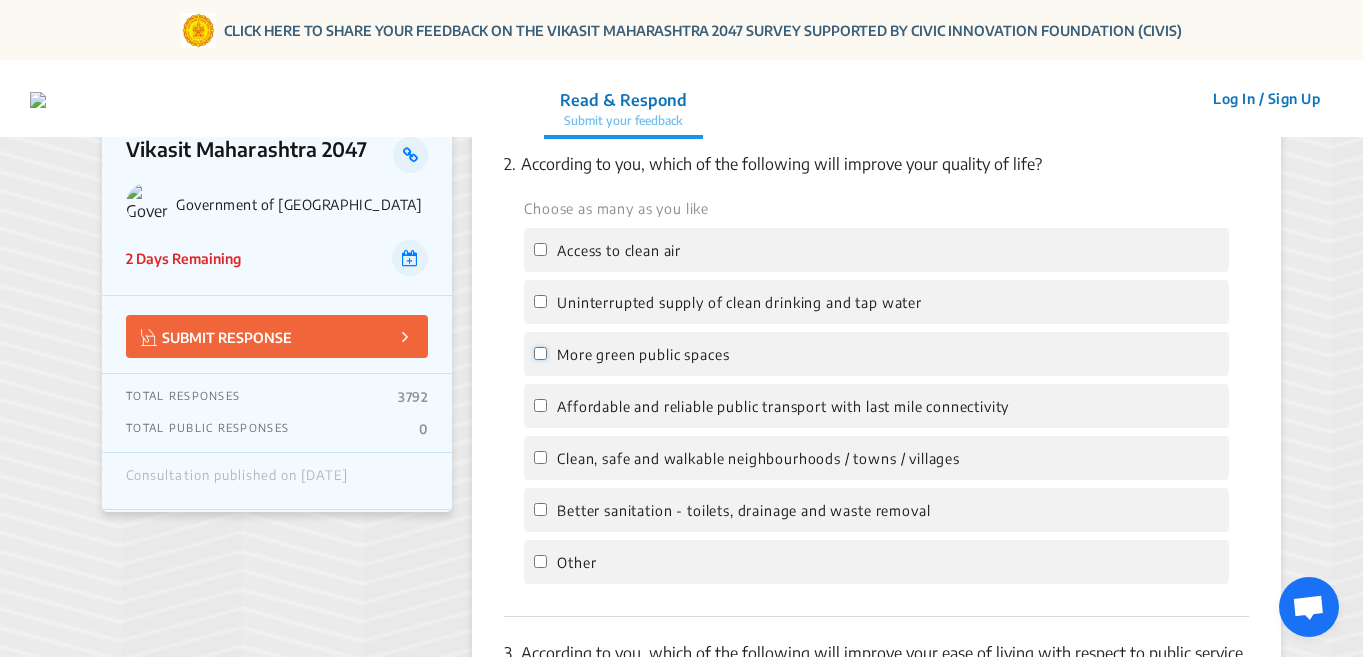 click on "More green public spaces" 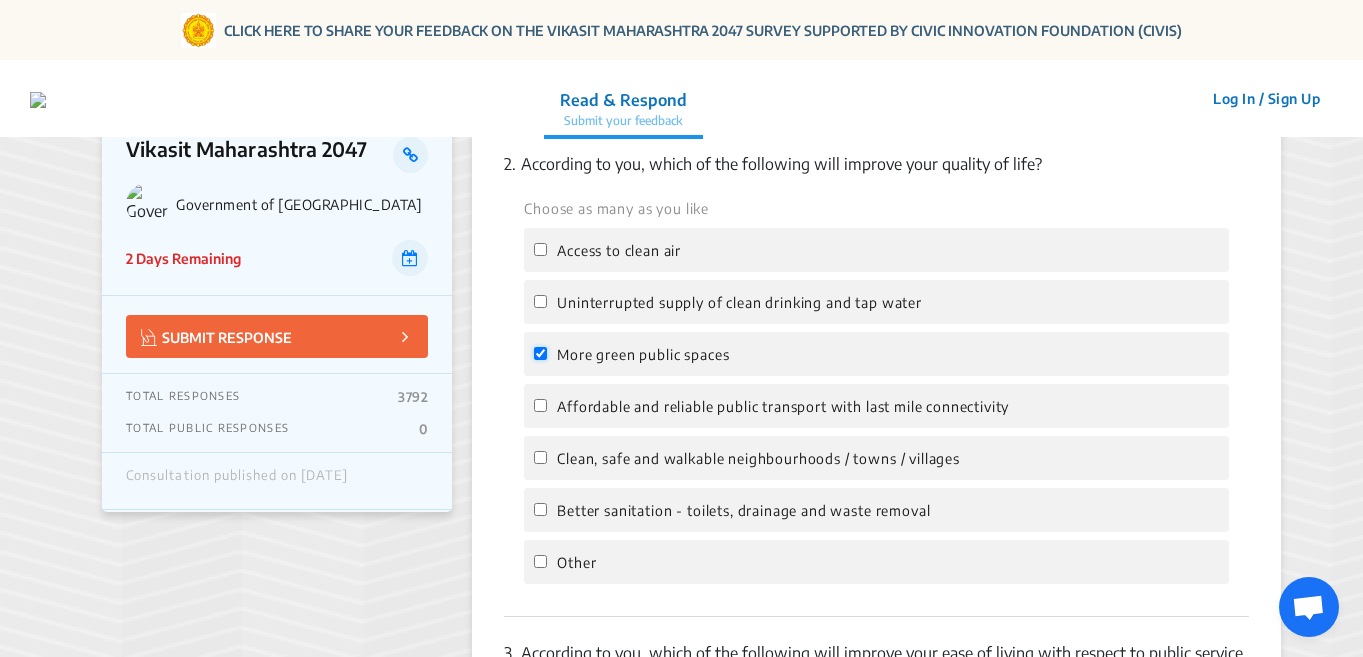checkbox on "true" 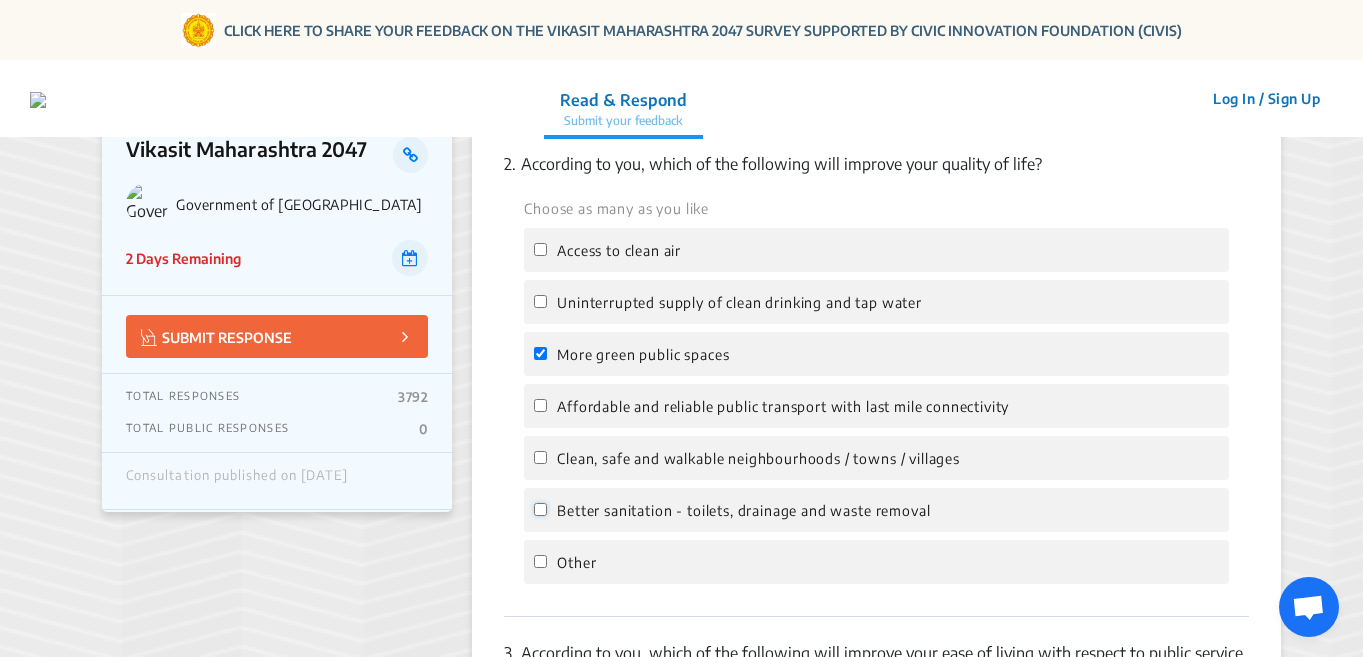 click on "Better sanitation - toilets, drainage and waste removal" 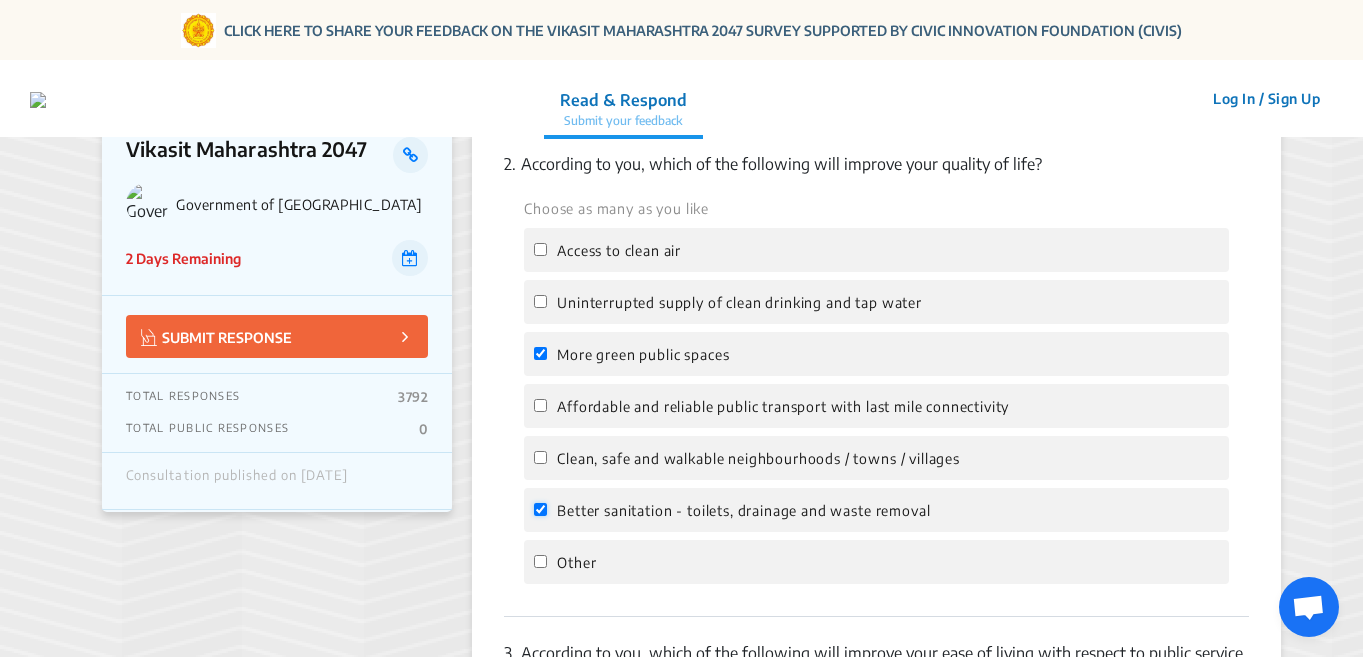 checkbox on "true" 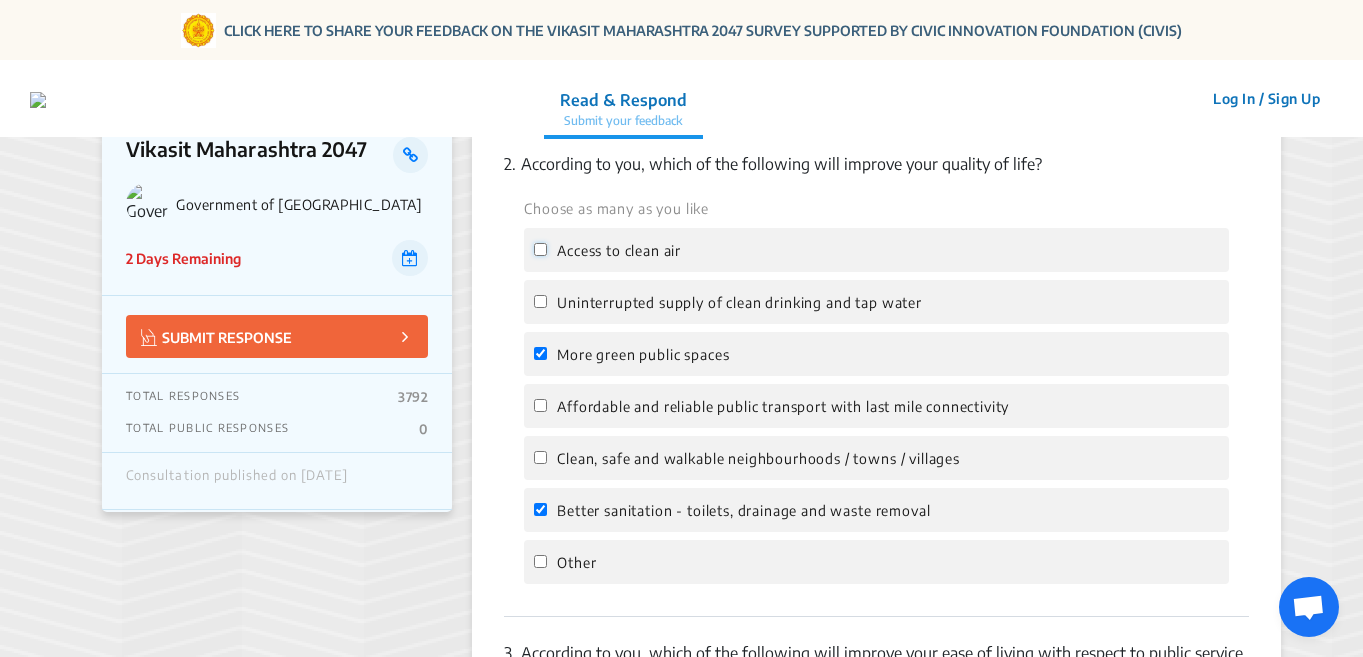 click on "Access to clean air" 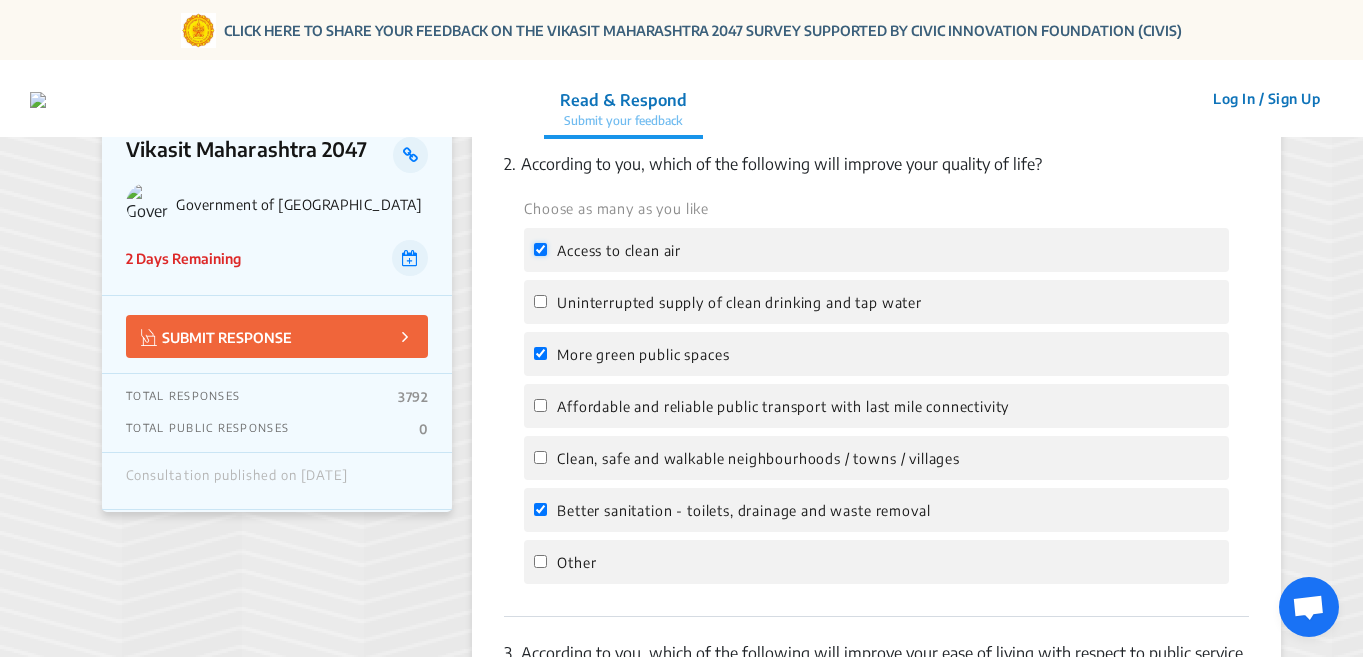 checkbox on "true" 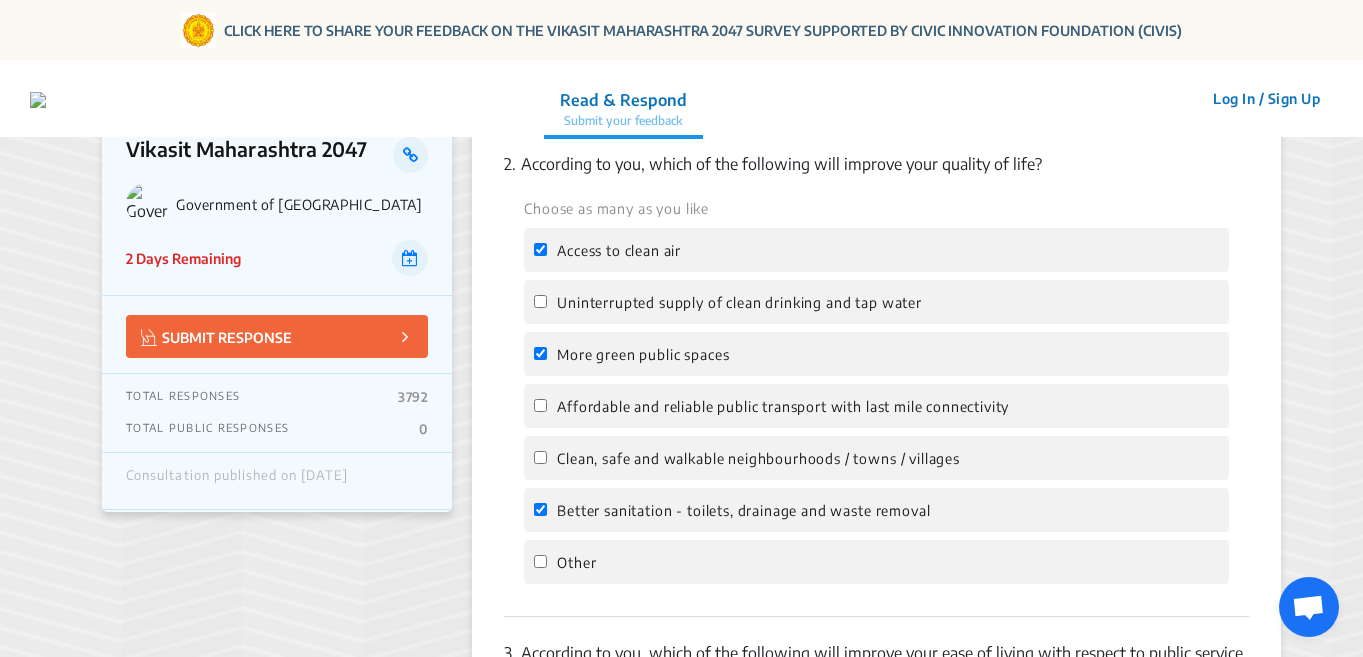 click on "Clean, safe and walkable neighbourhoods / towns / villages" 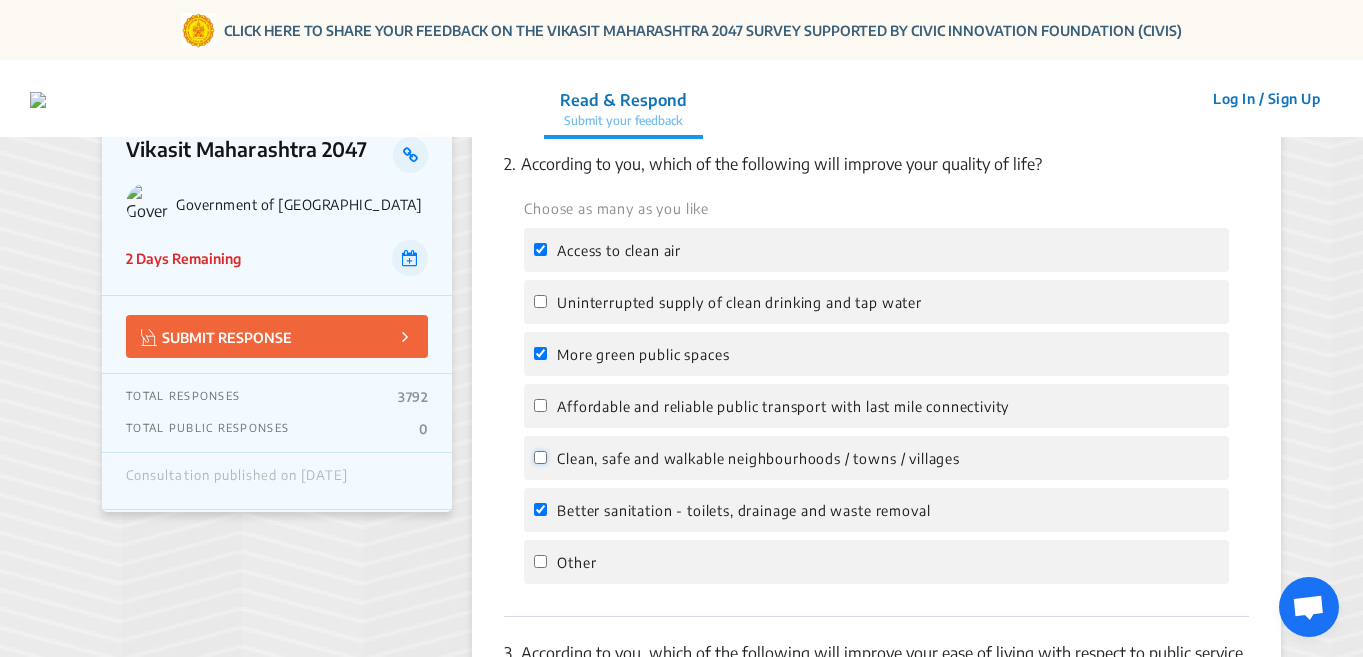 click on "Clean, safe and walkable neighbourhoods / towns / villages" 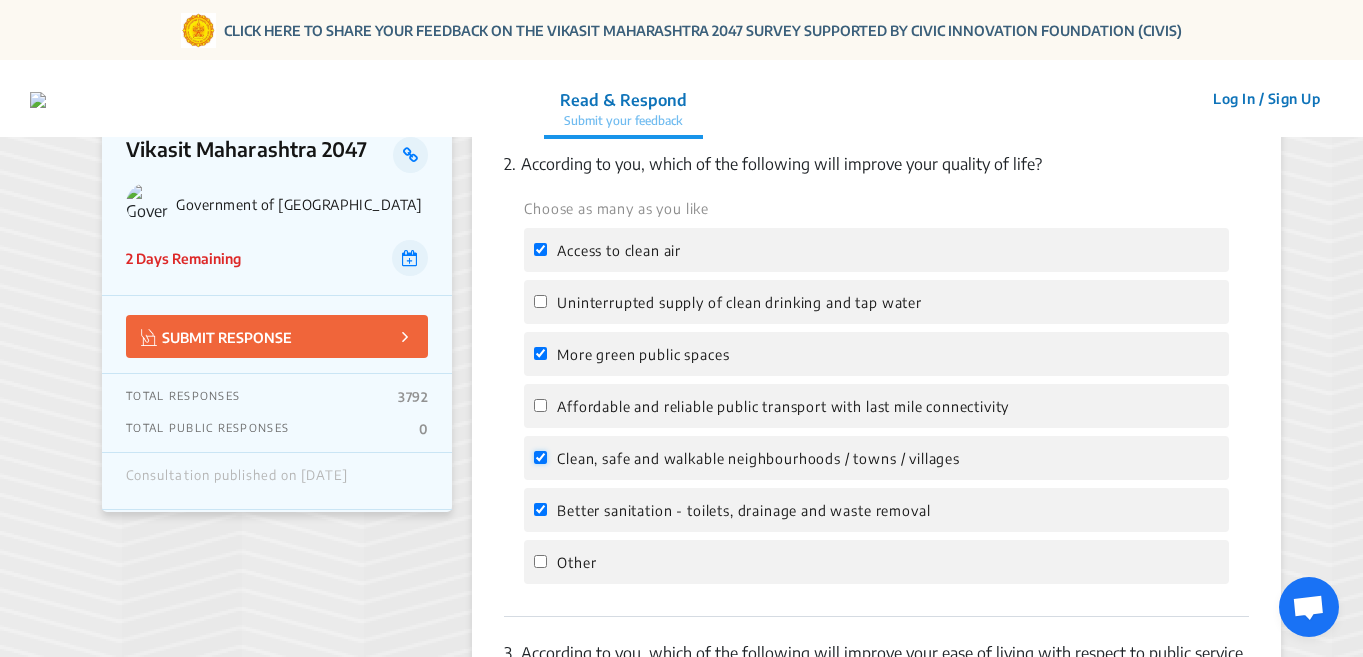 checkbox on "true" 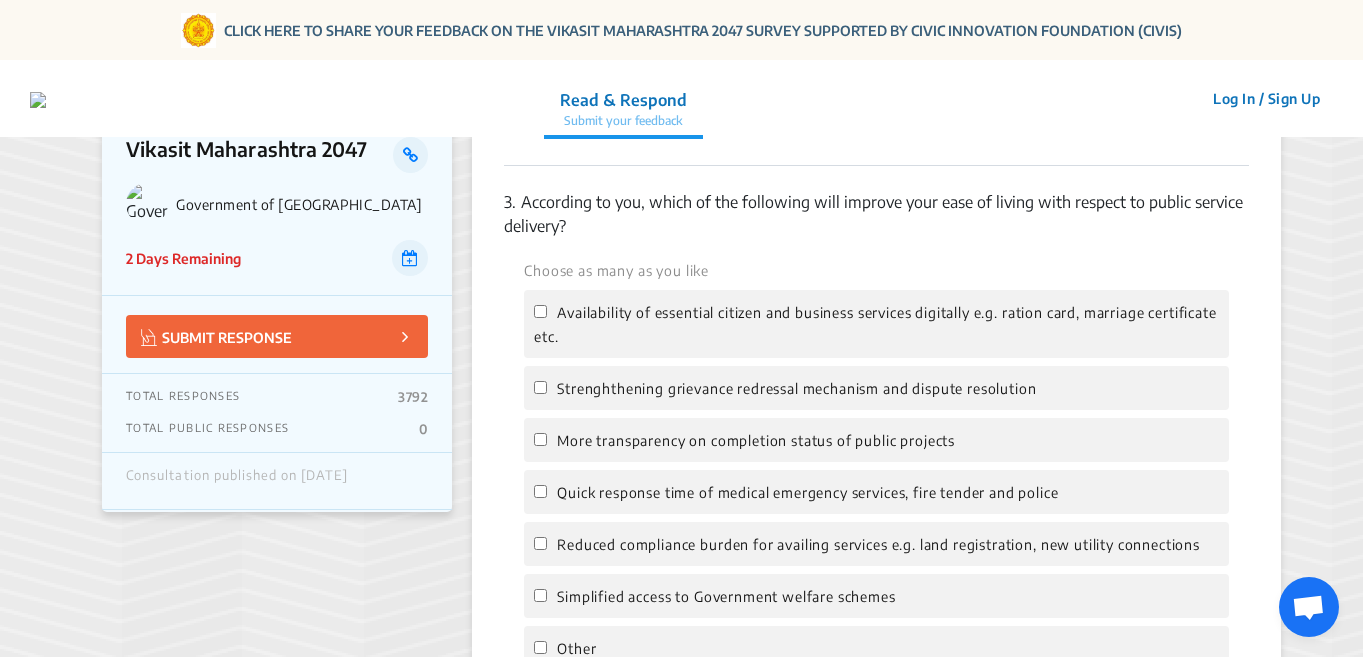scroll, scrollTop: 1100, scrollLeft: 0, axis: vertical 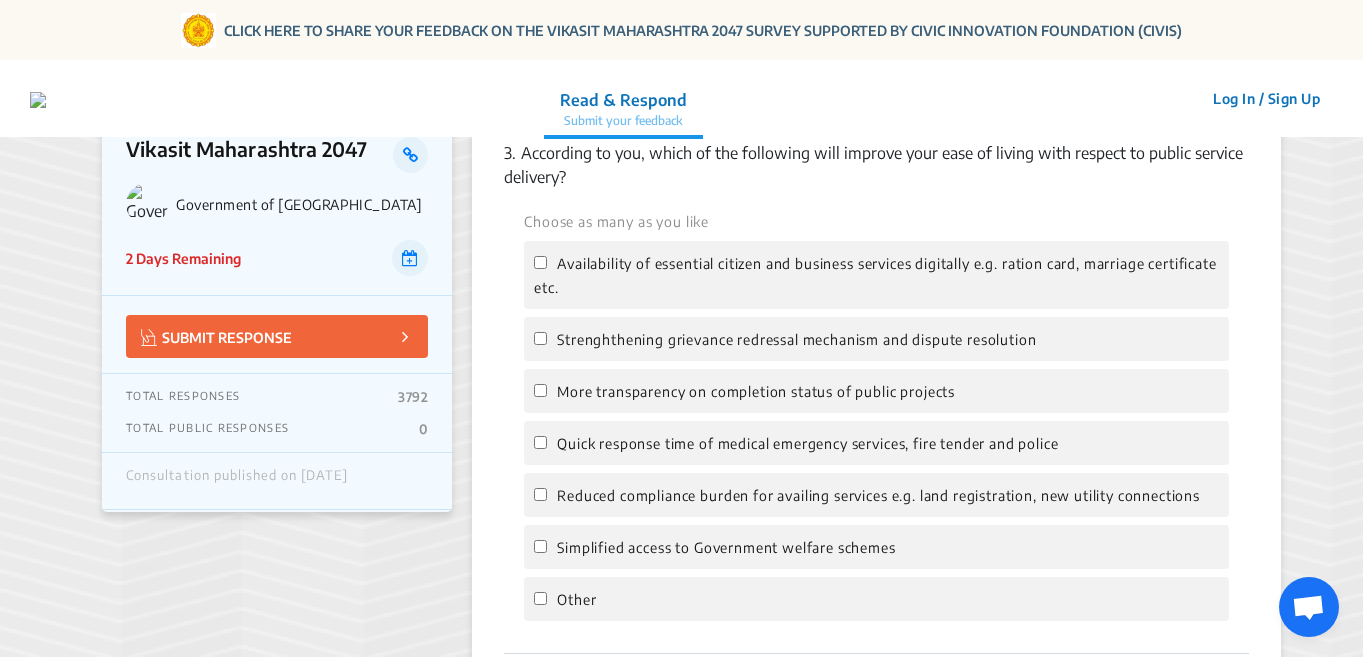 click on "More transparency on completion status of public projects" 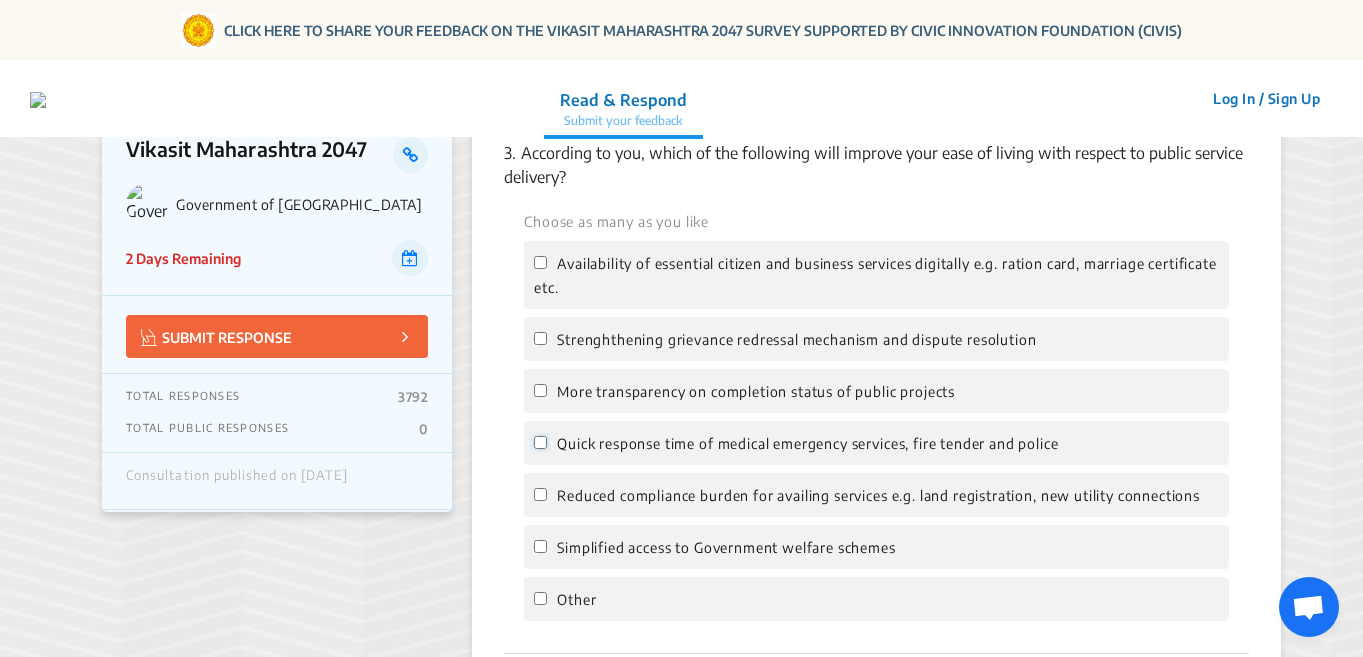 click on "Quick response time of medical emergency services, fire tender and police" 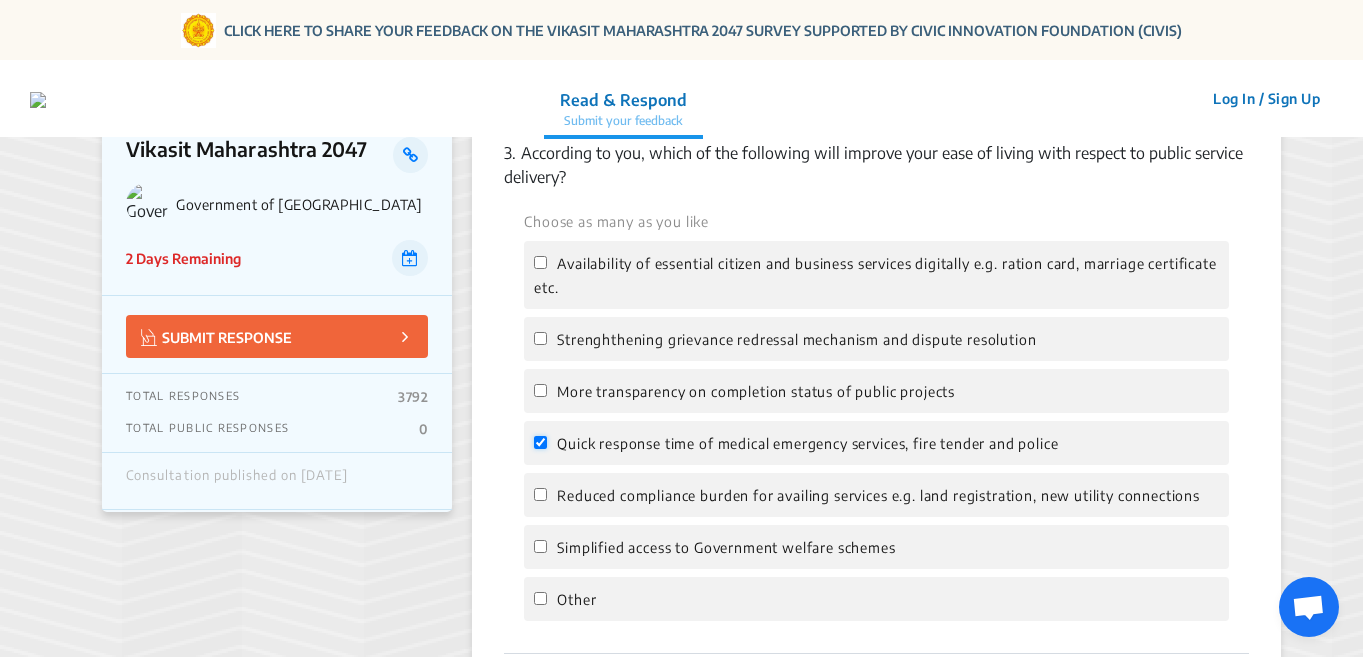 checkbox on "true" 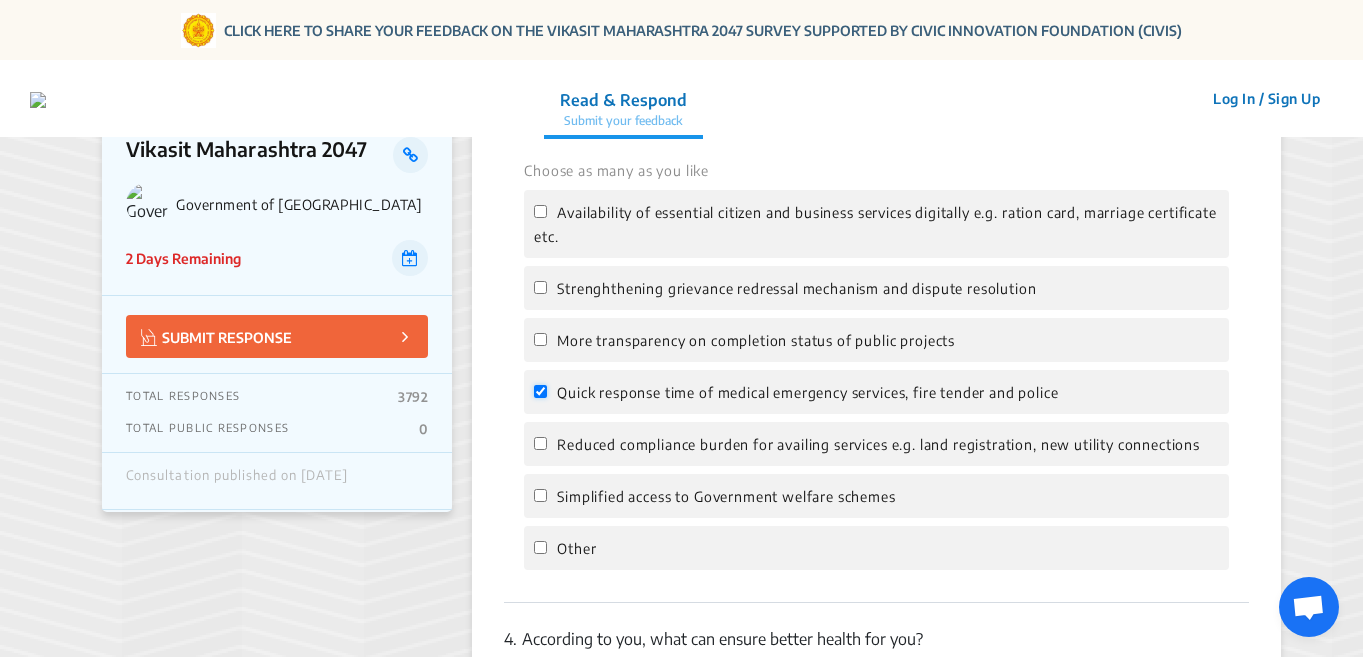 scroll, scrollTop: 1200, scrollLeft: 0, axis: vertical 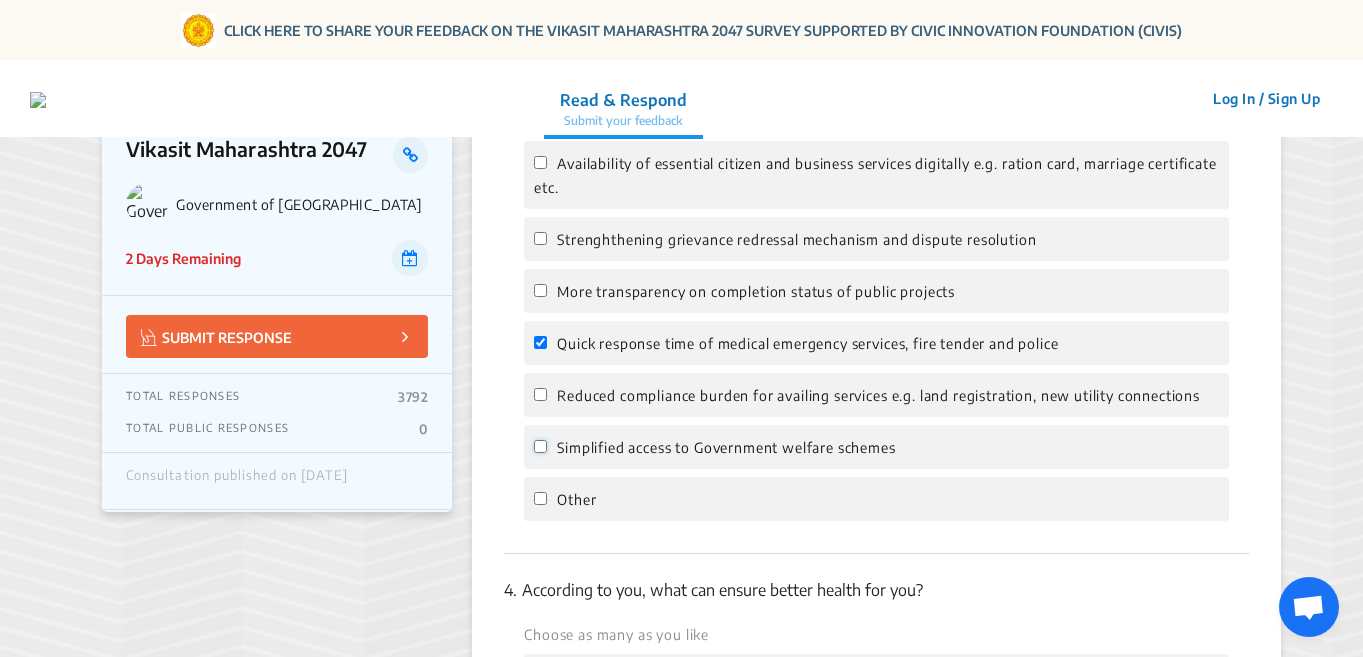 click on "Simplified access to Government welfare schemes" 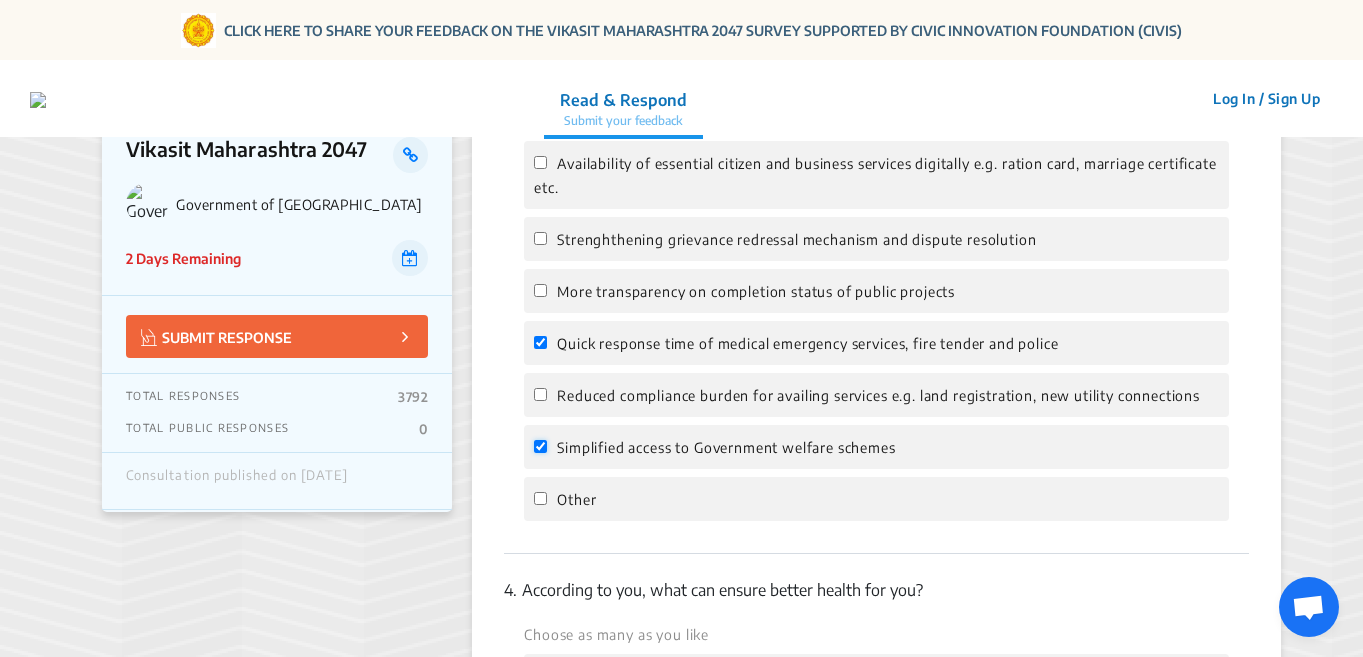 checkbox on "true" 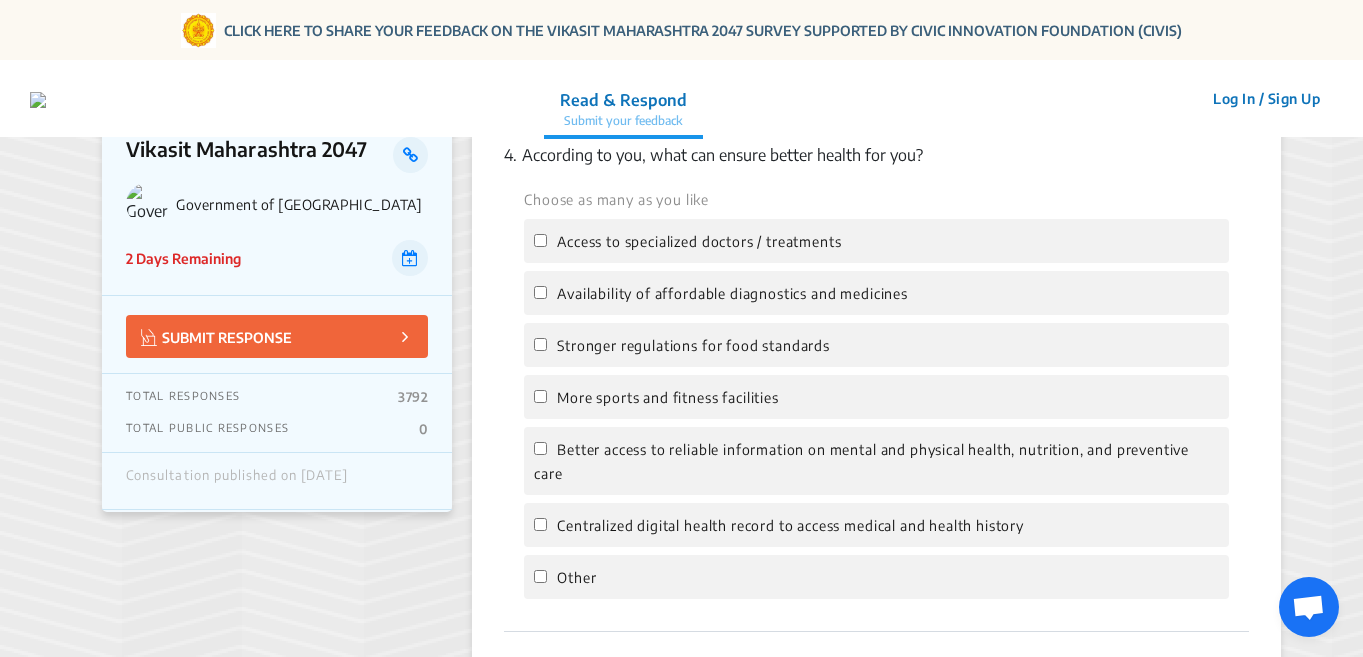 scroll, scrollTop: 1600, scrollLeft: 0, axis: vertical 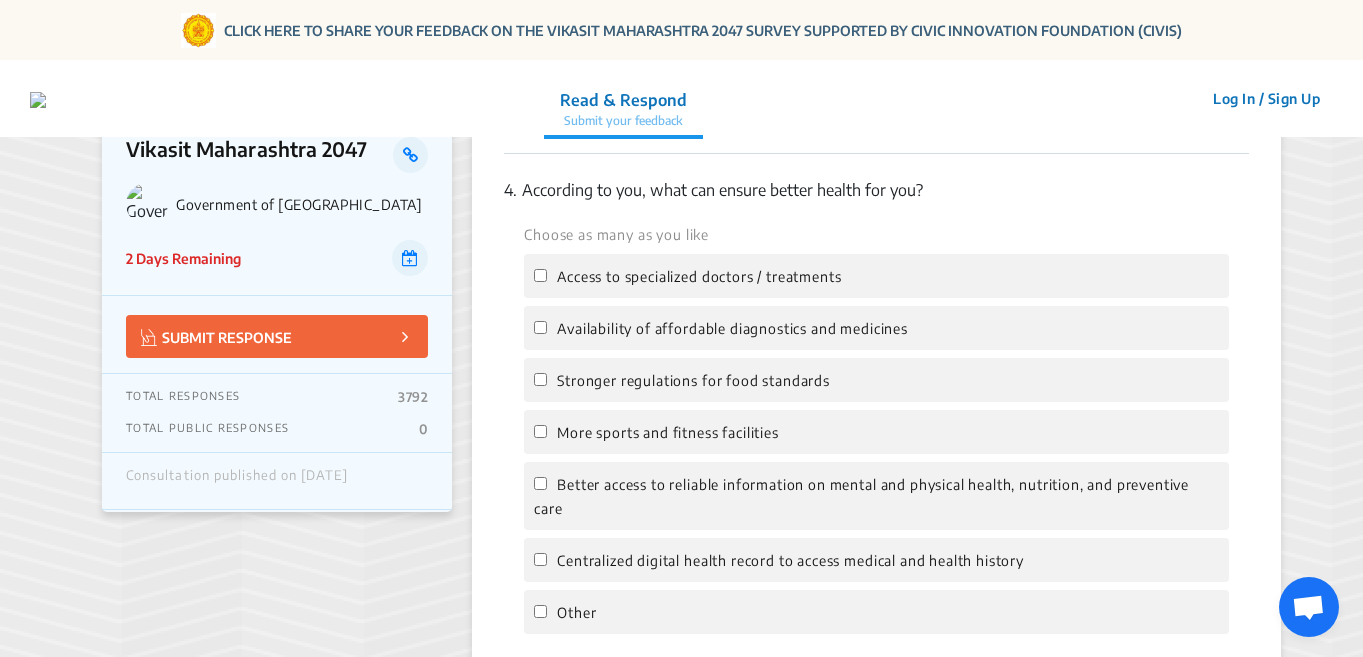 click on "Availability of affordable diagnostics and medicines" 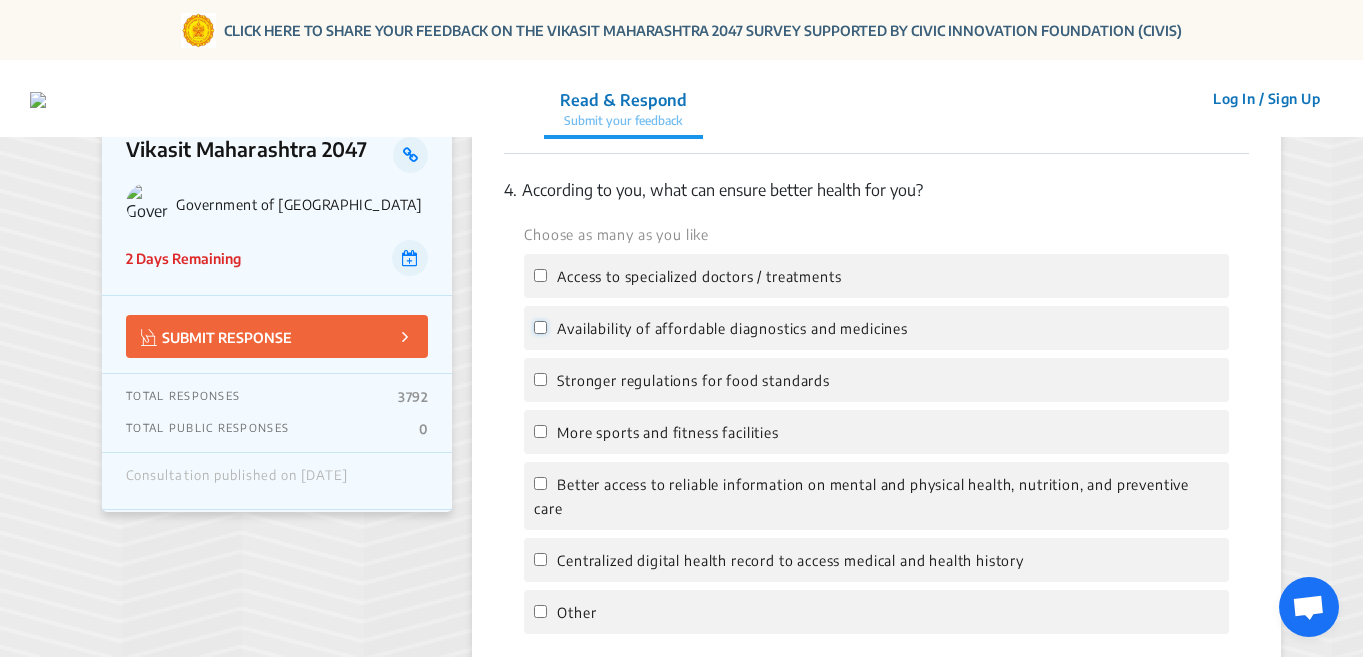 click on "Availability of affordable diagnostics and medicines" 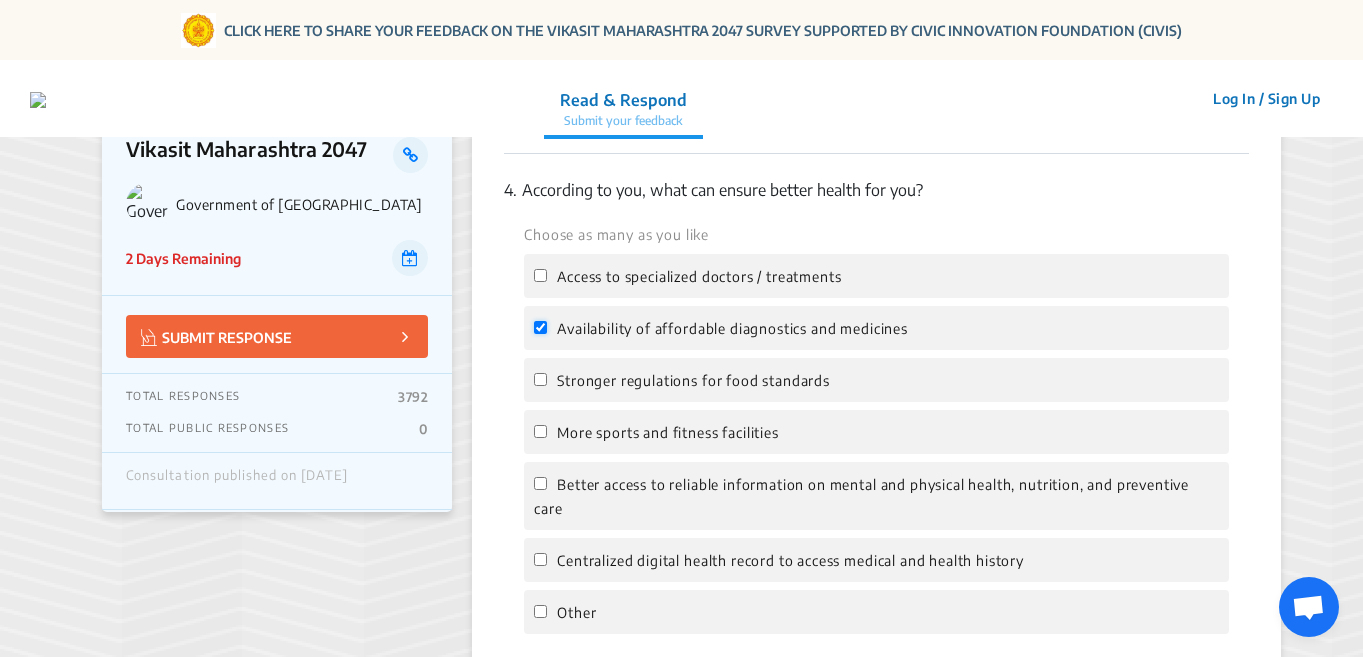 checkbox on "true" 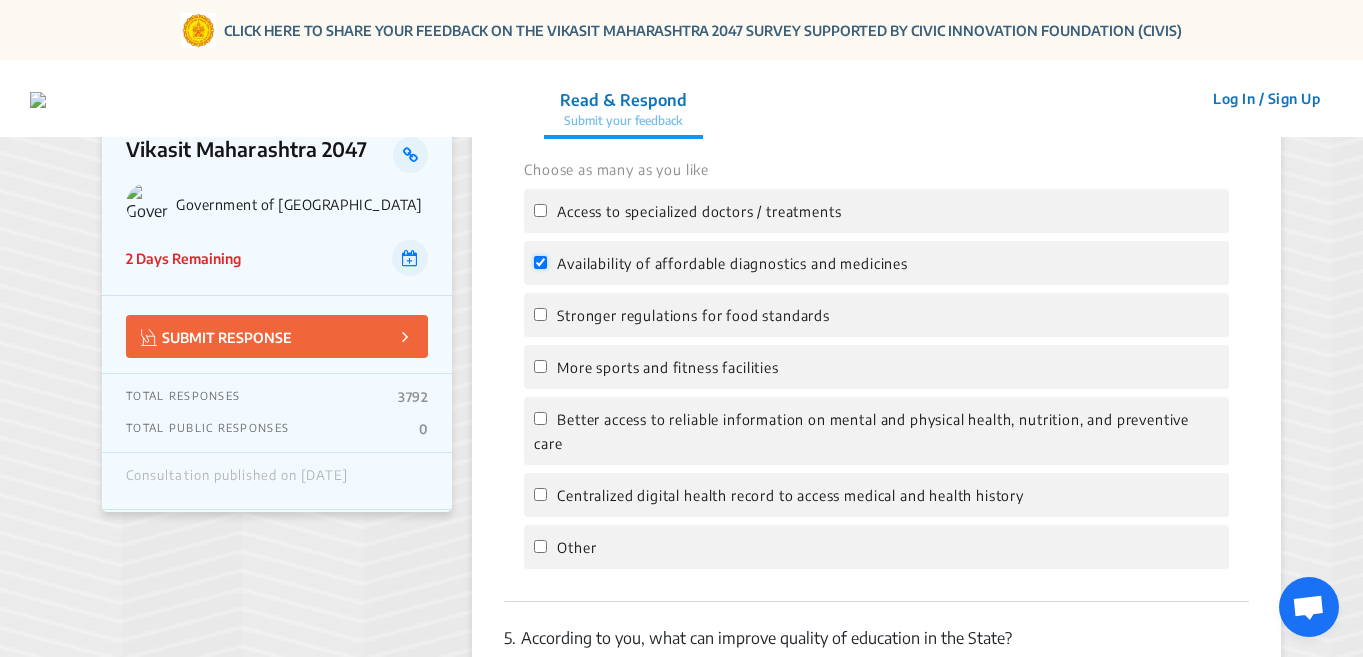 scroll, scrollTop: 1700, scrollLeft: 0, axis: vertical 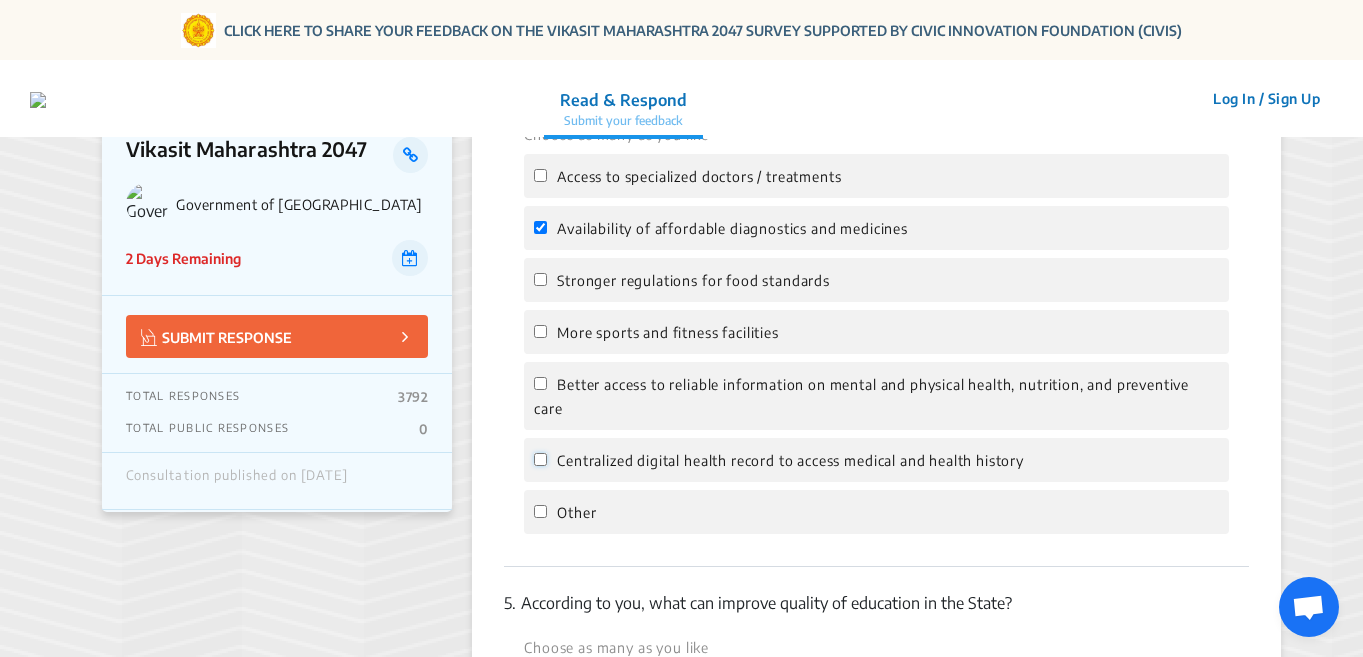 click on "Centralized digital health record to access medical and health history" 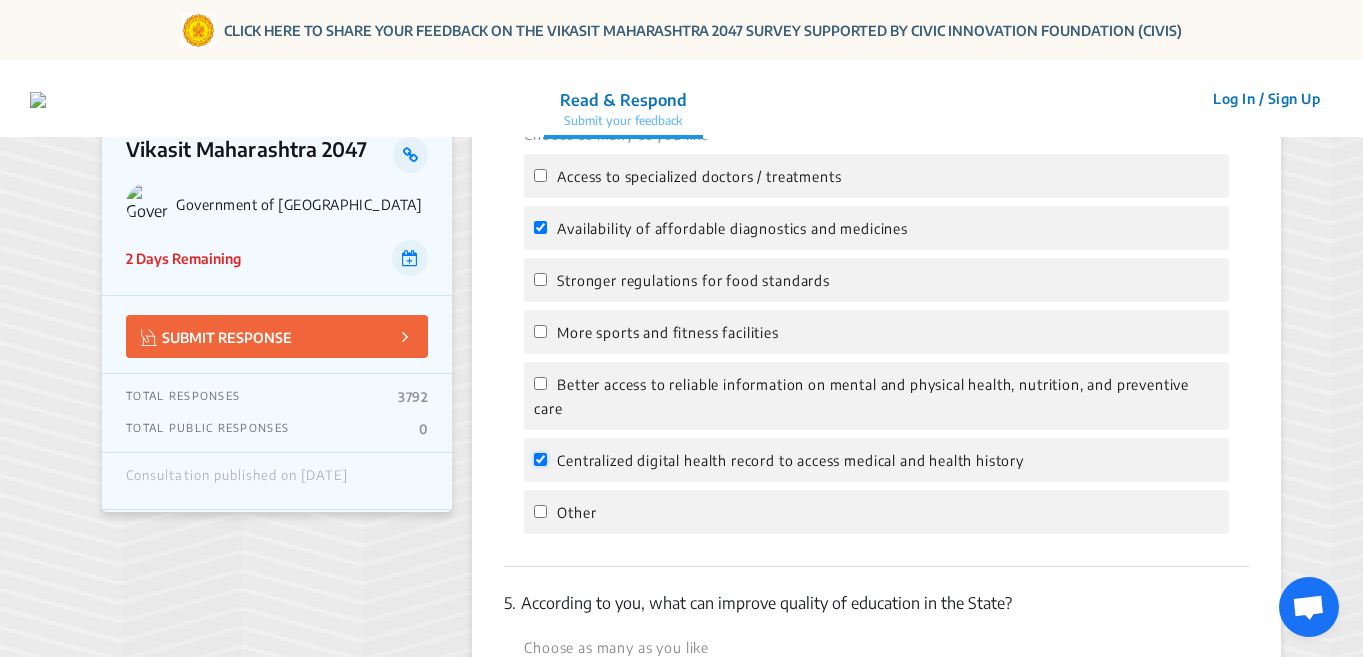 checkbox on "true" 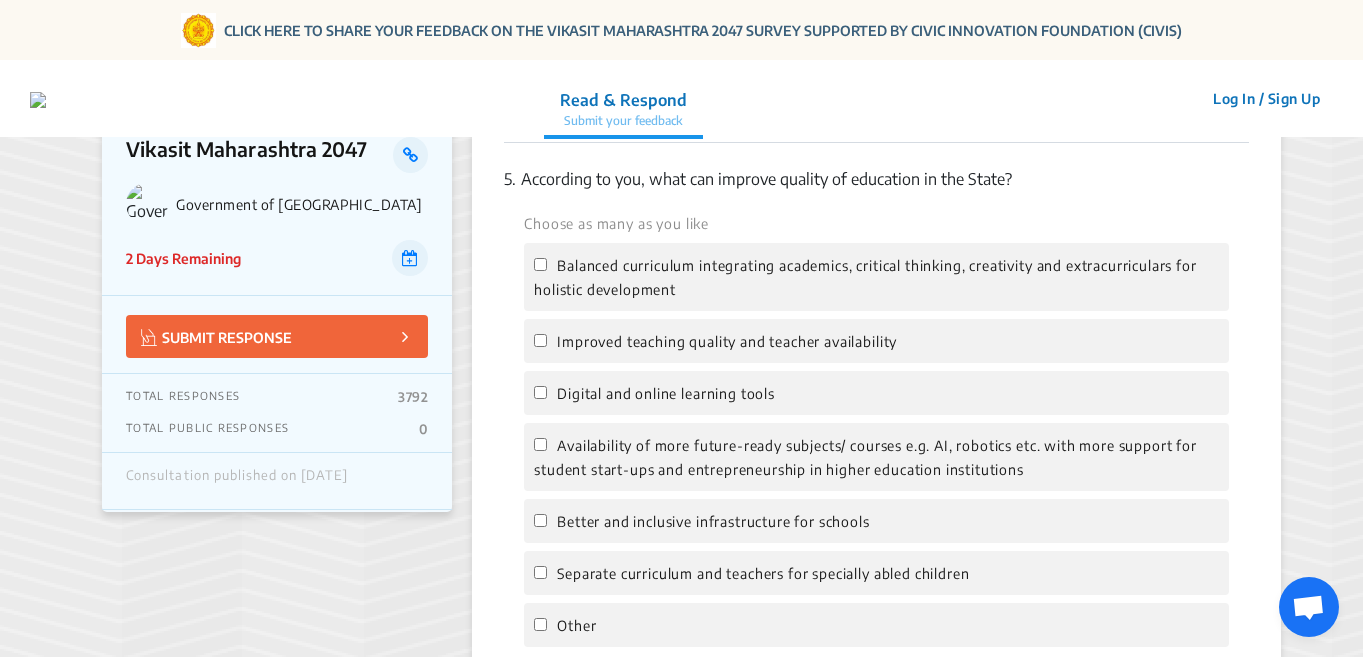 scroll, scrollTop: 2200, scrollLeft: 0, axis: vertical 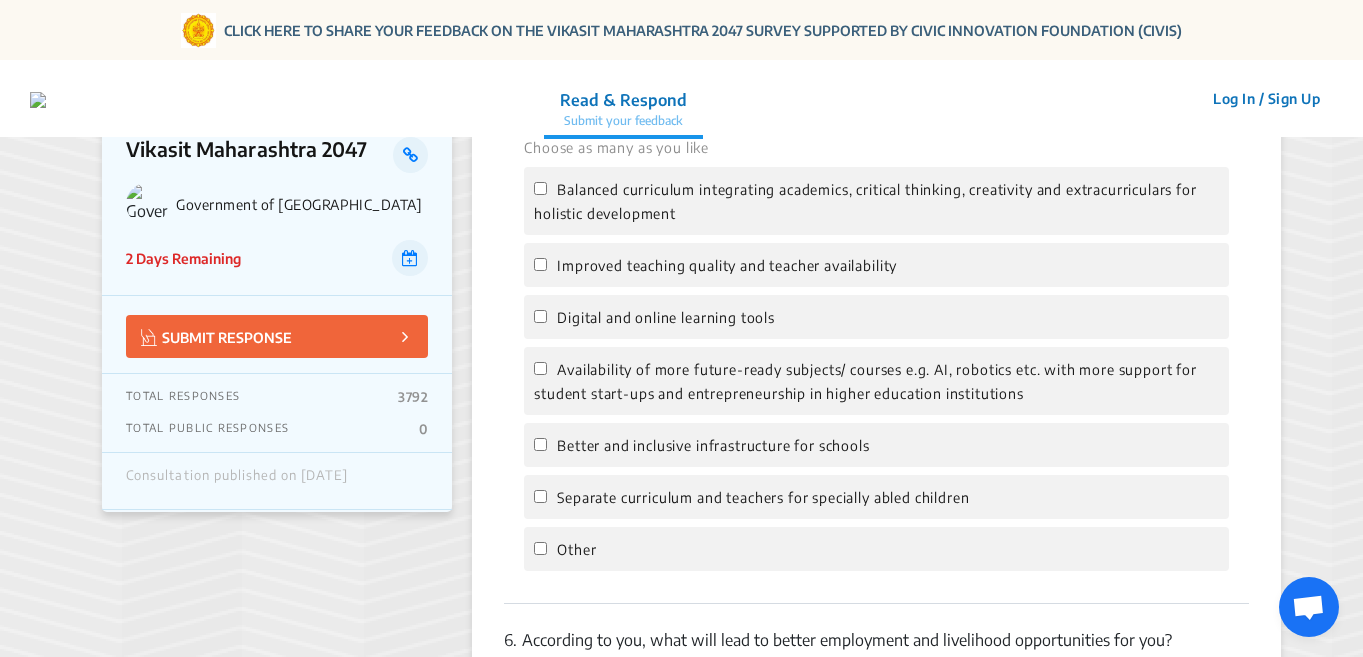 click on "Availability of more future-ready subjects/ courses e.g. AI, robotics etc. with more support for student start-ups and entrepreneurship in higher education institutions" 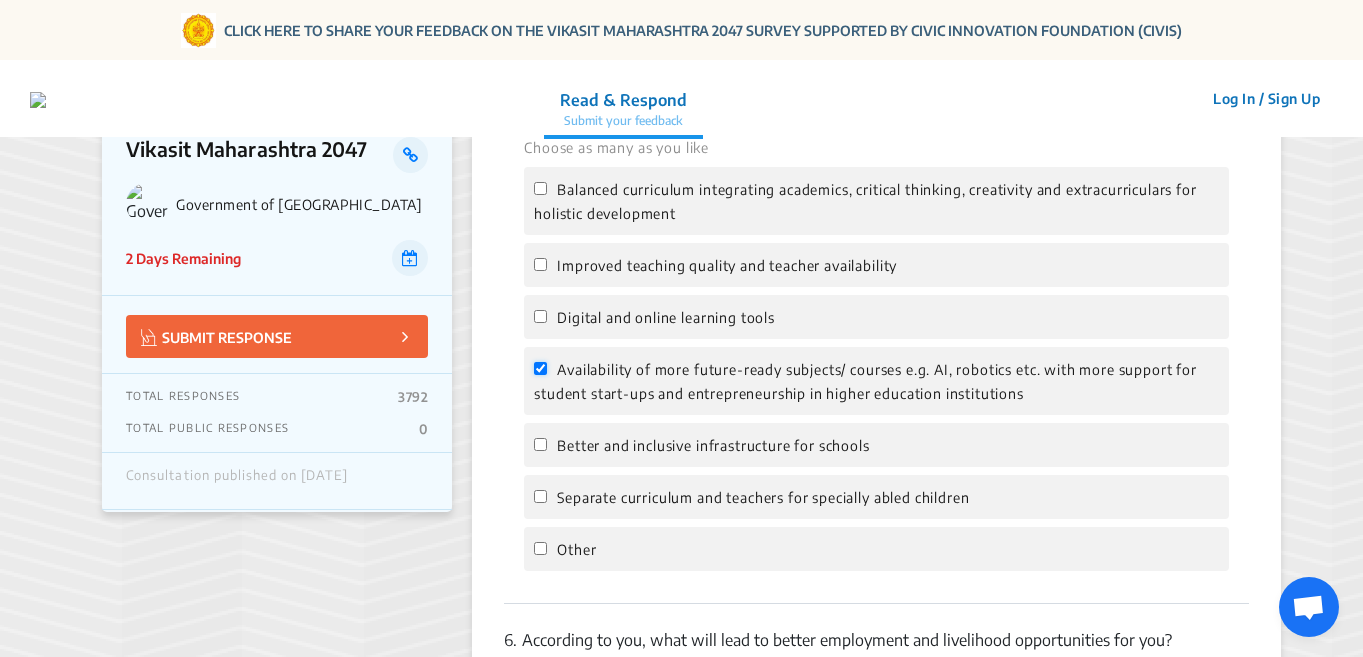 checkbox on "true" 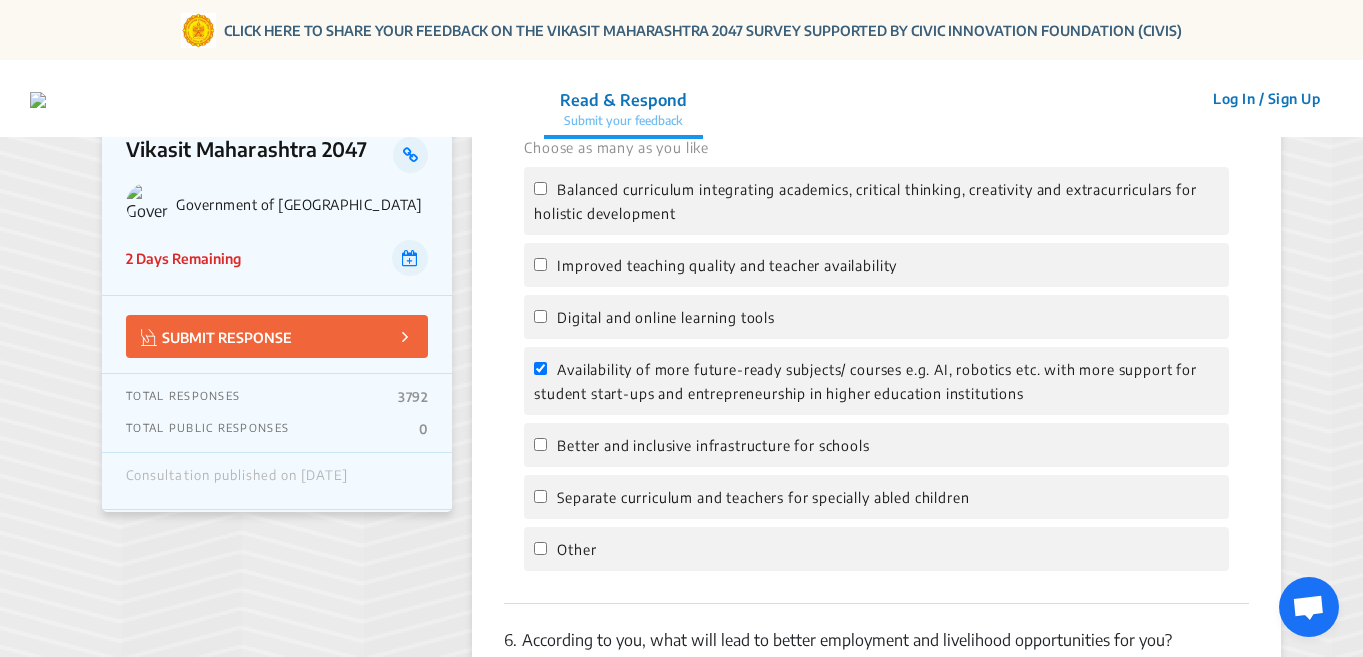 click on "Better and inclusive infrastructure for schools" 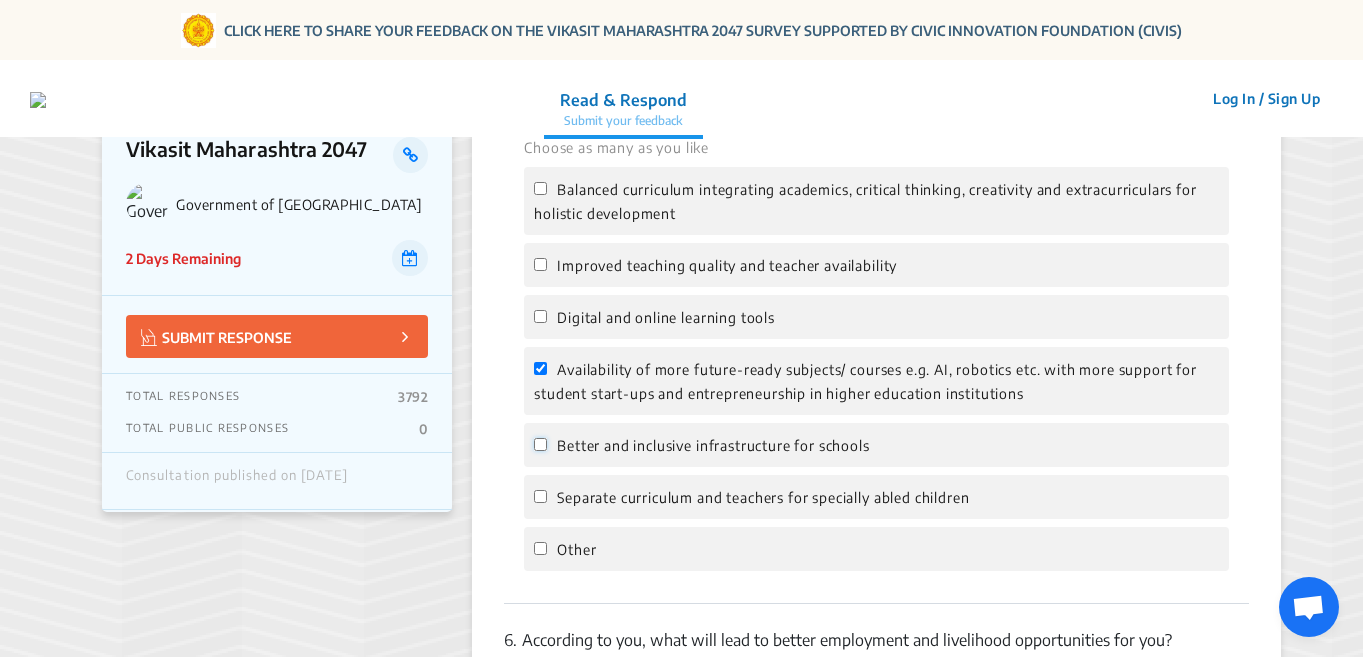 click on "Better and inclusive infrastructure for schools" 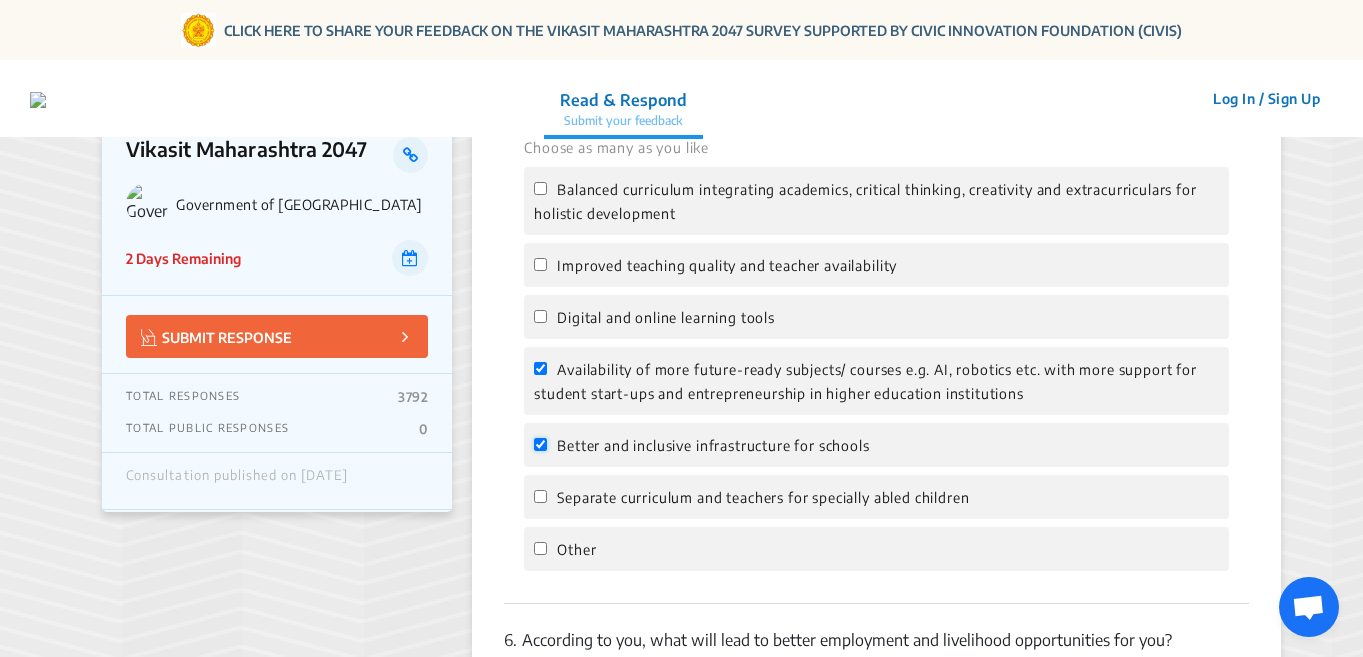click on "Better and inclusive infrastructure for schools" 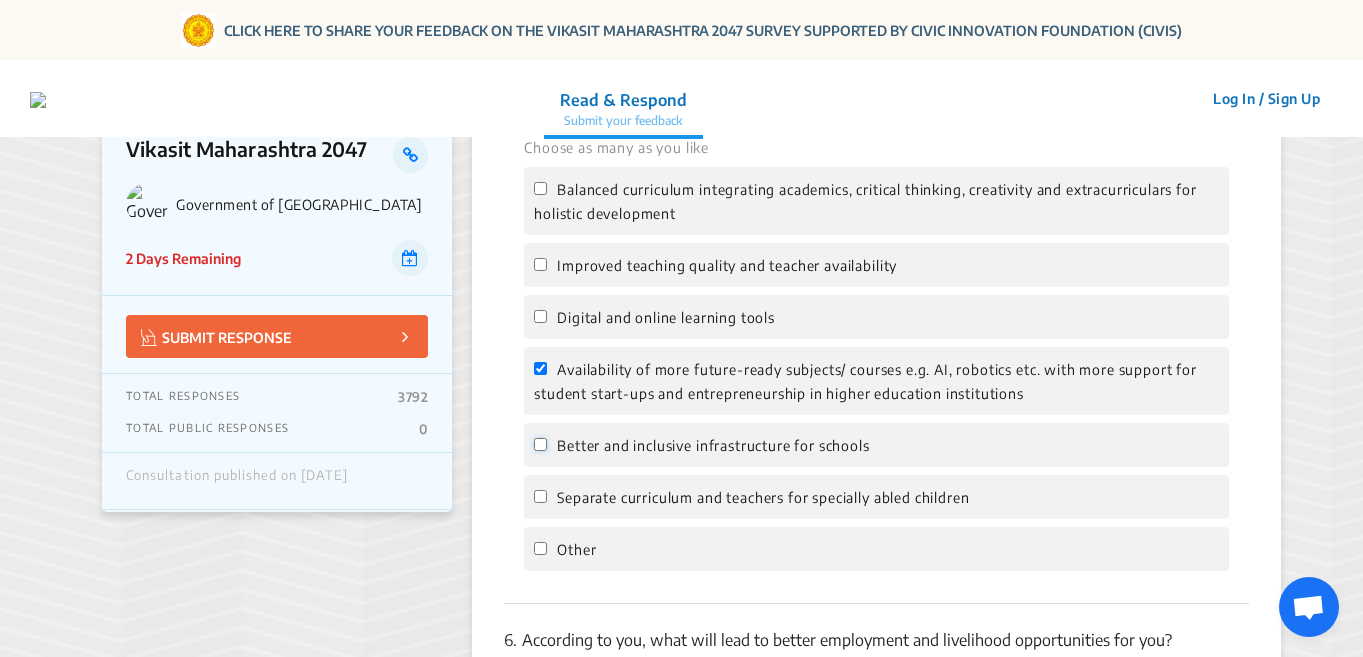 checkbox on "false" 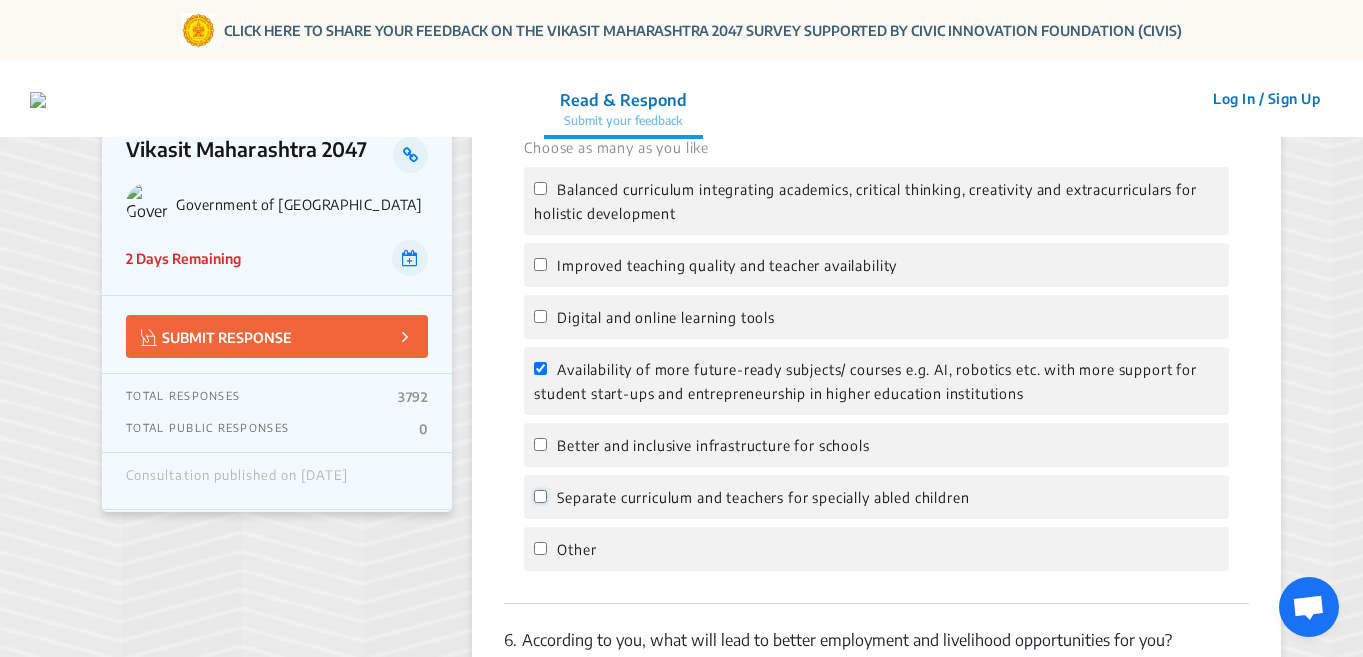 click on "Separate curriculum and teachers for specially abled children" 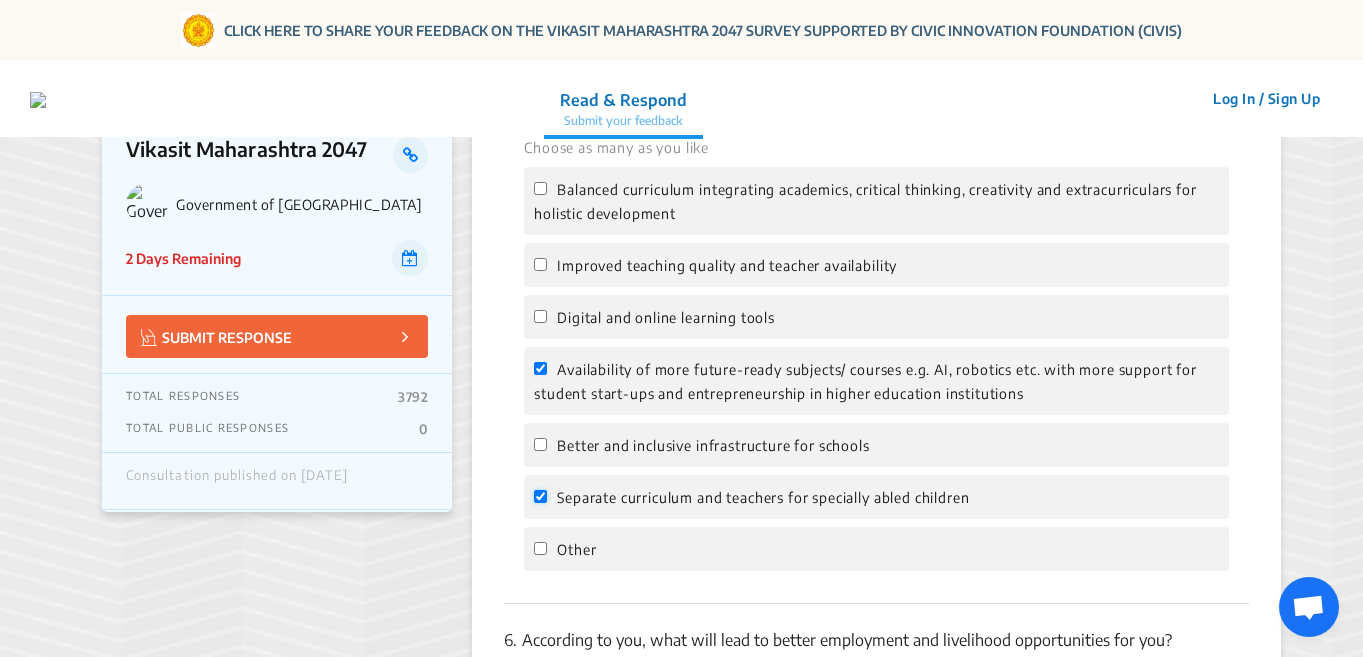 checkbox on "true" 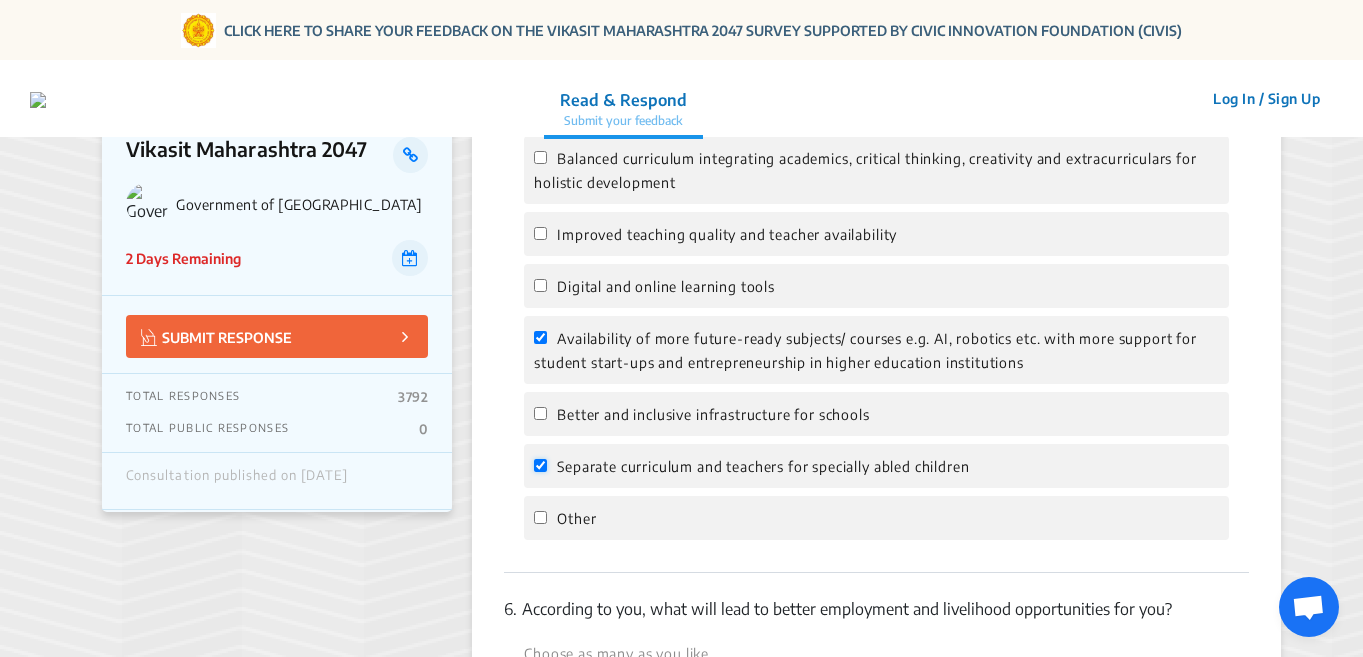 scroll, scrollTop: 2200, scrollLeft: 0, axis: vertical 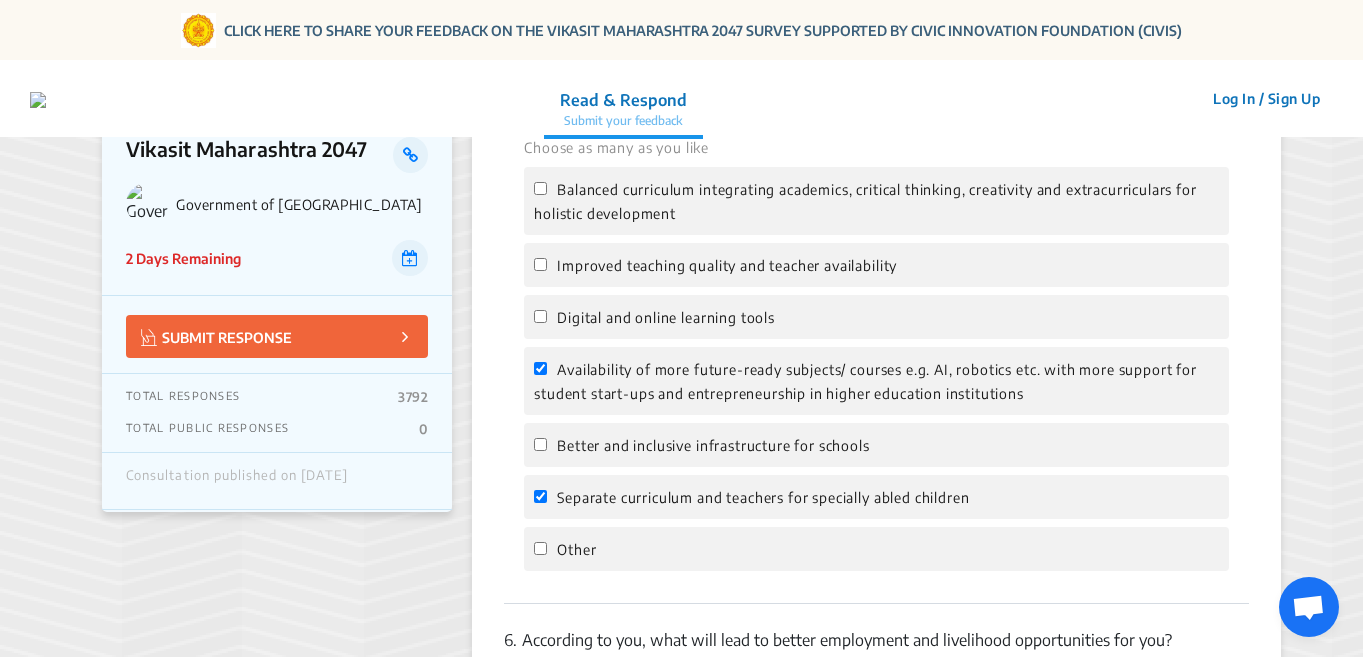 click on "Other" 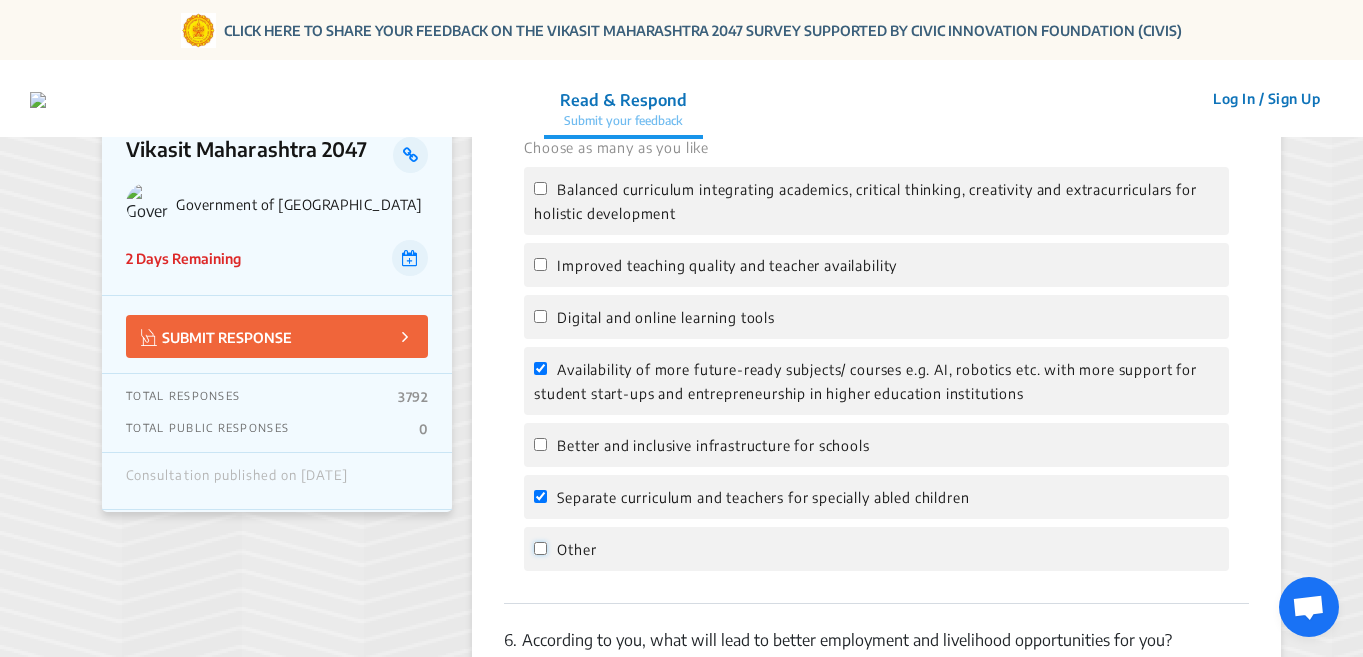 click on "Other" 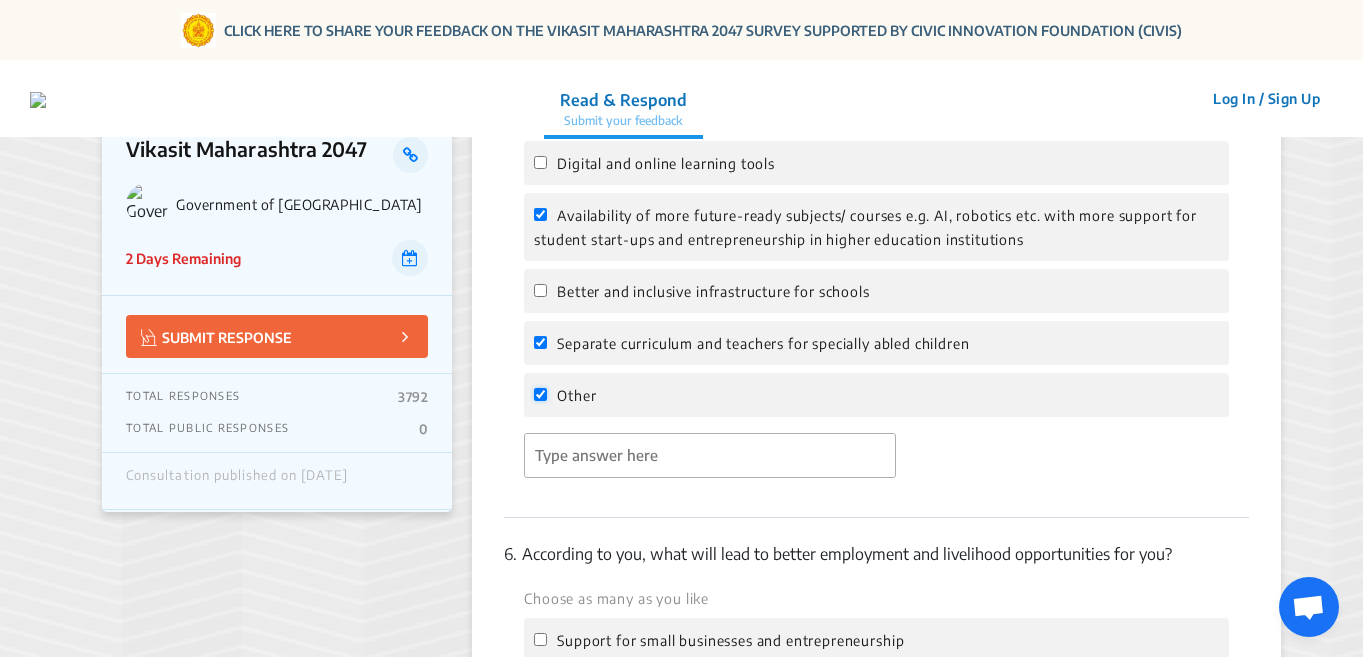 scroll, scrollTop: 2400, scrollLeft: 0, axis: vertical 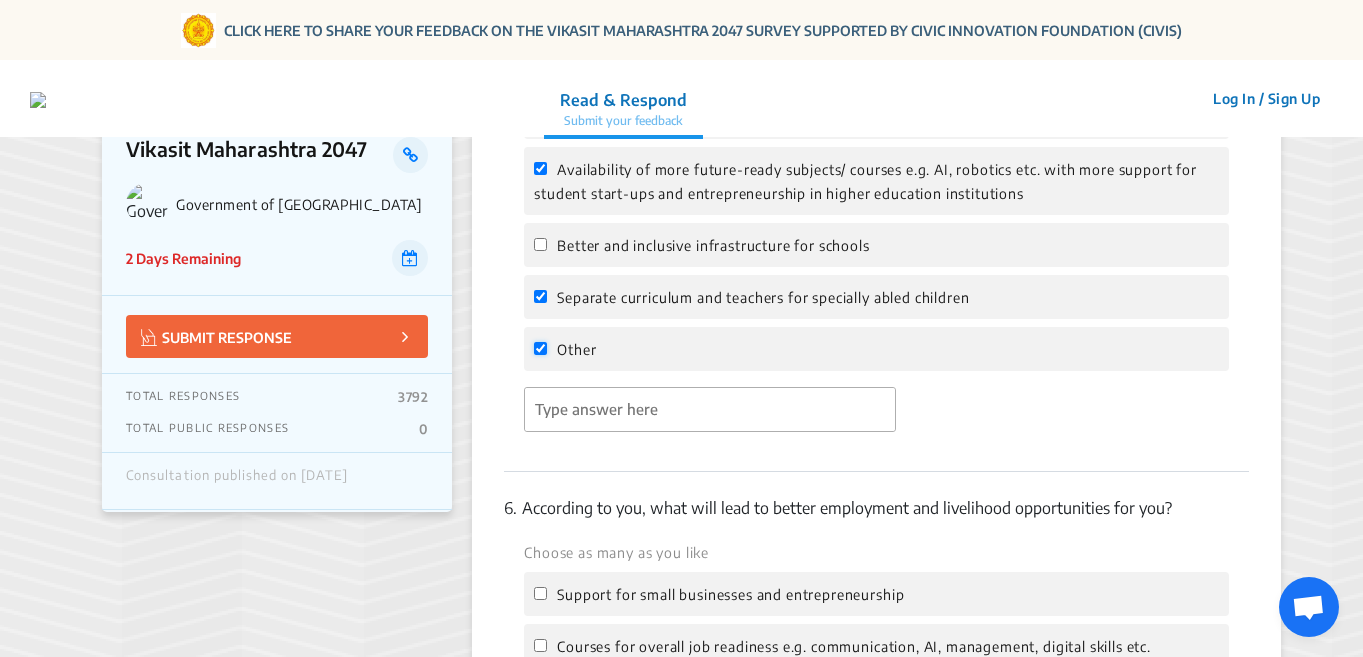 click on "Other" 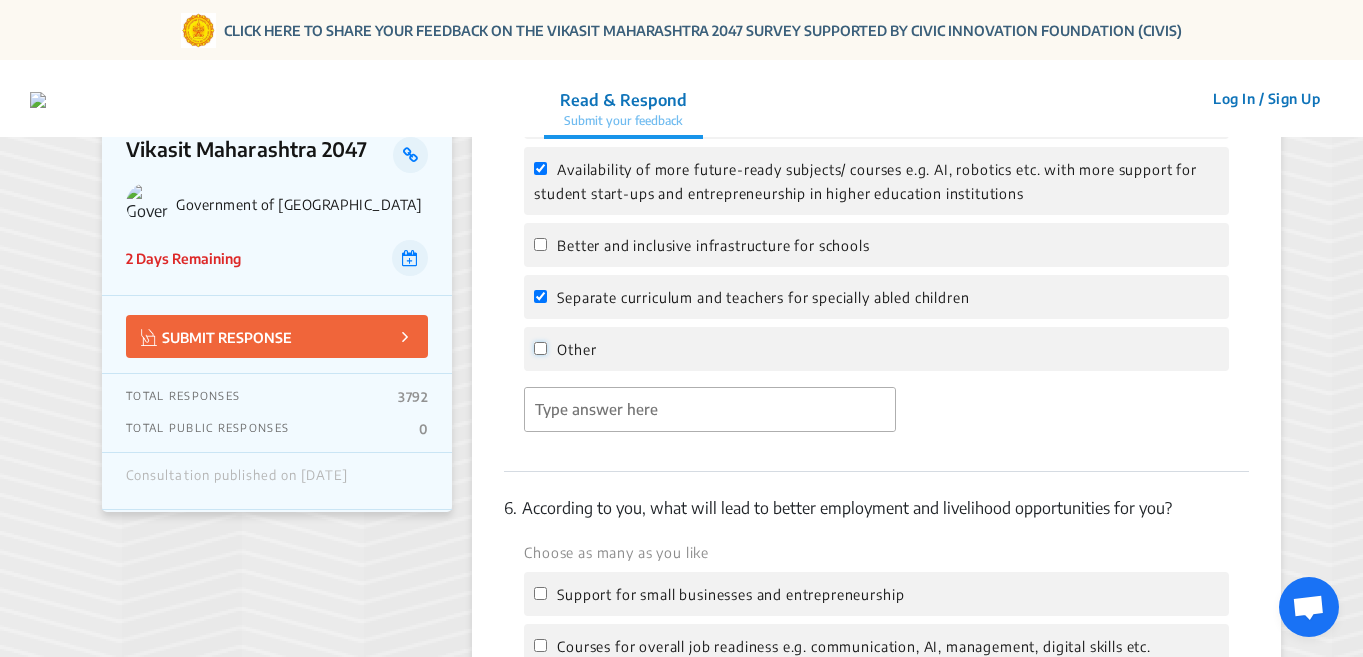 checkbox on "false" 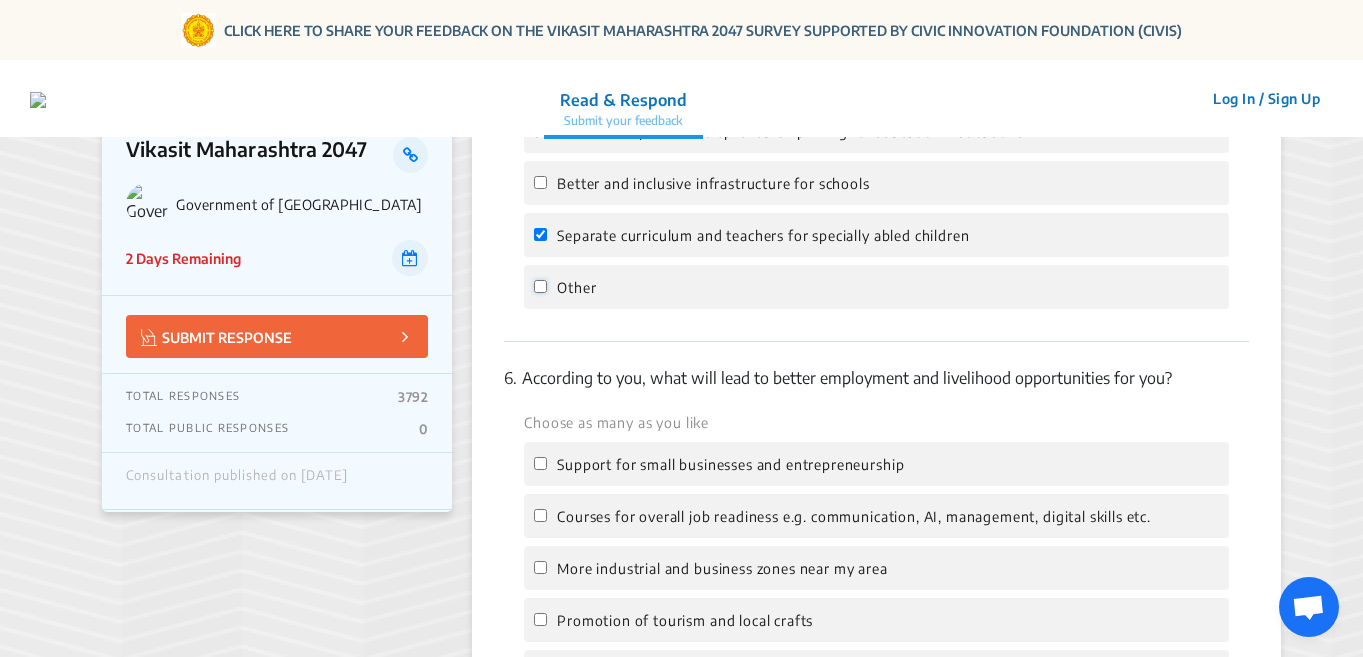 scroll, scrollTop: 2600, scrollLeft: 0, axis: vertical 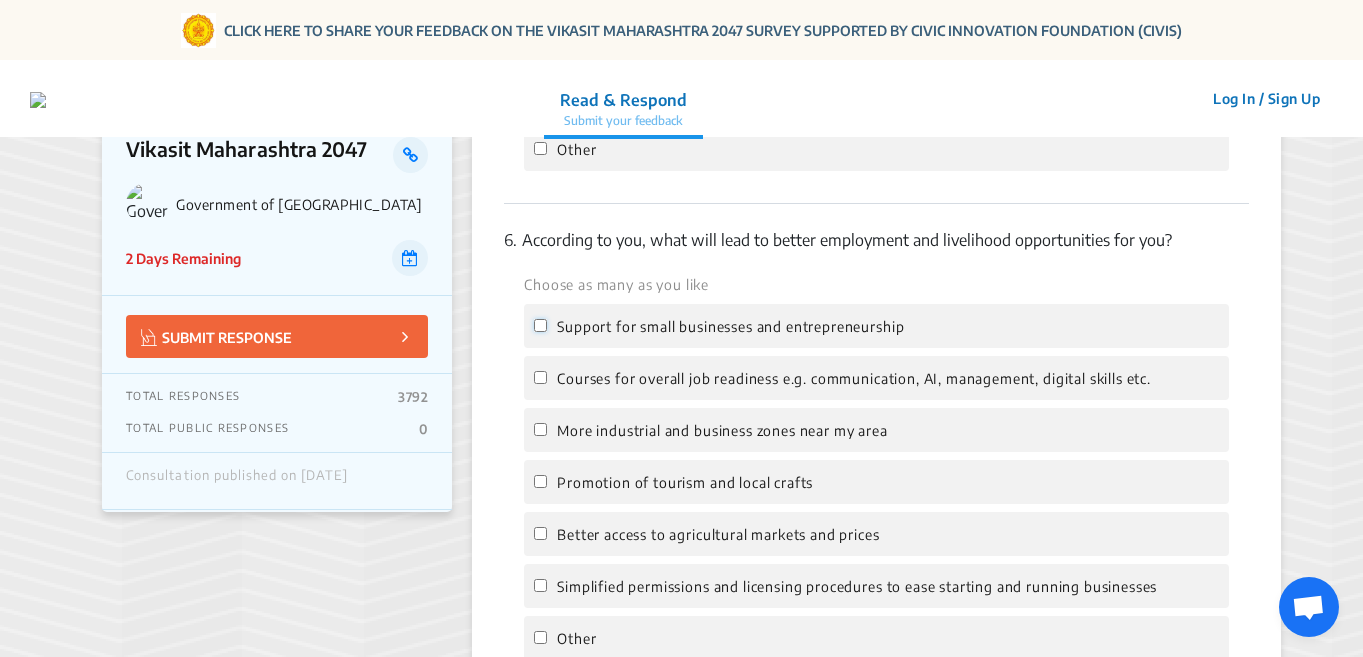 click on "Support for small businesses and entrepreneurship" 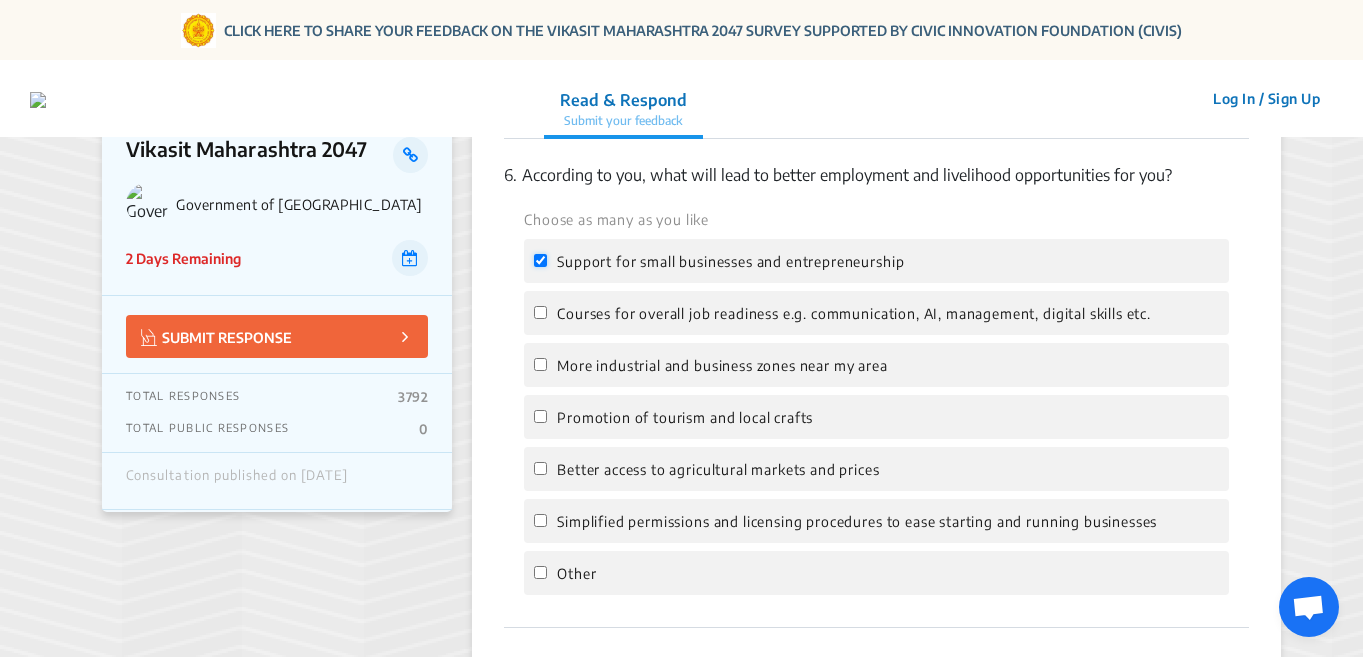 scroll, scrollTop: 2700, scrollLeft: 0, axis: vertical 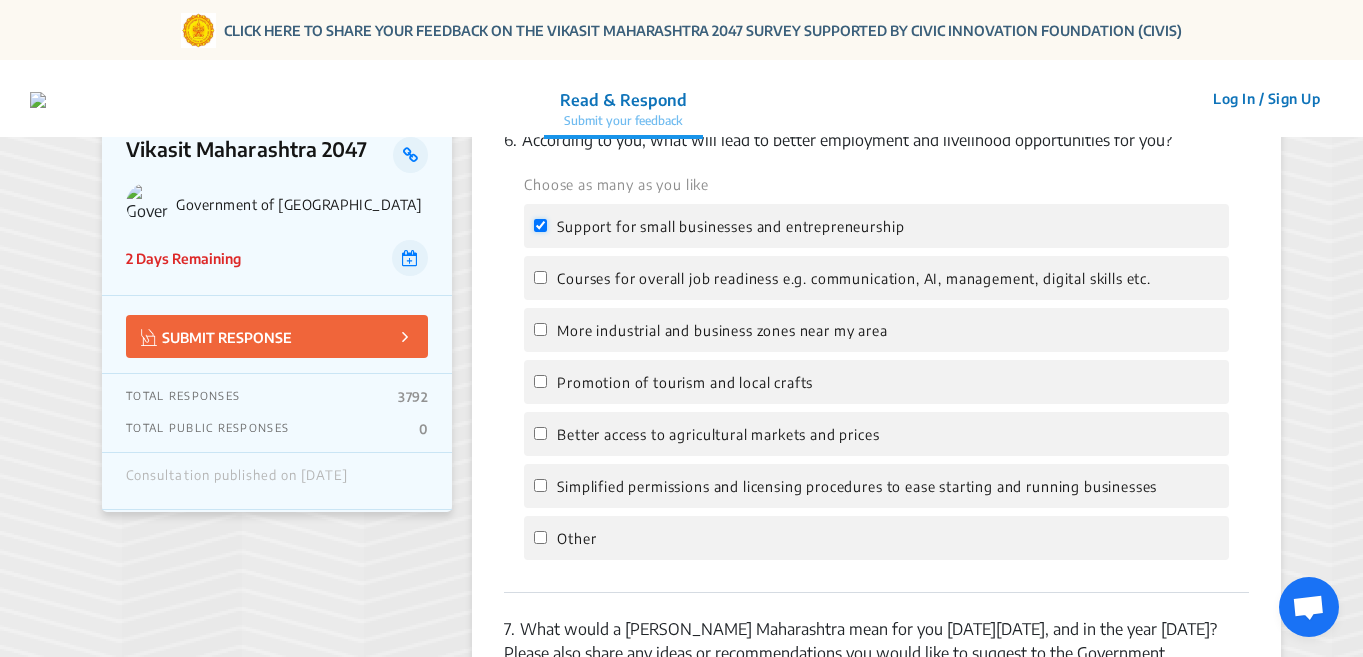 click on "Support for small businesses and entrepreneurship" 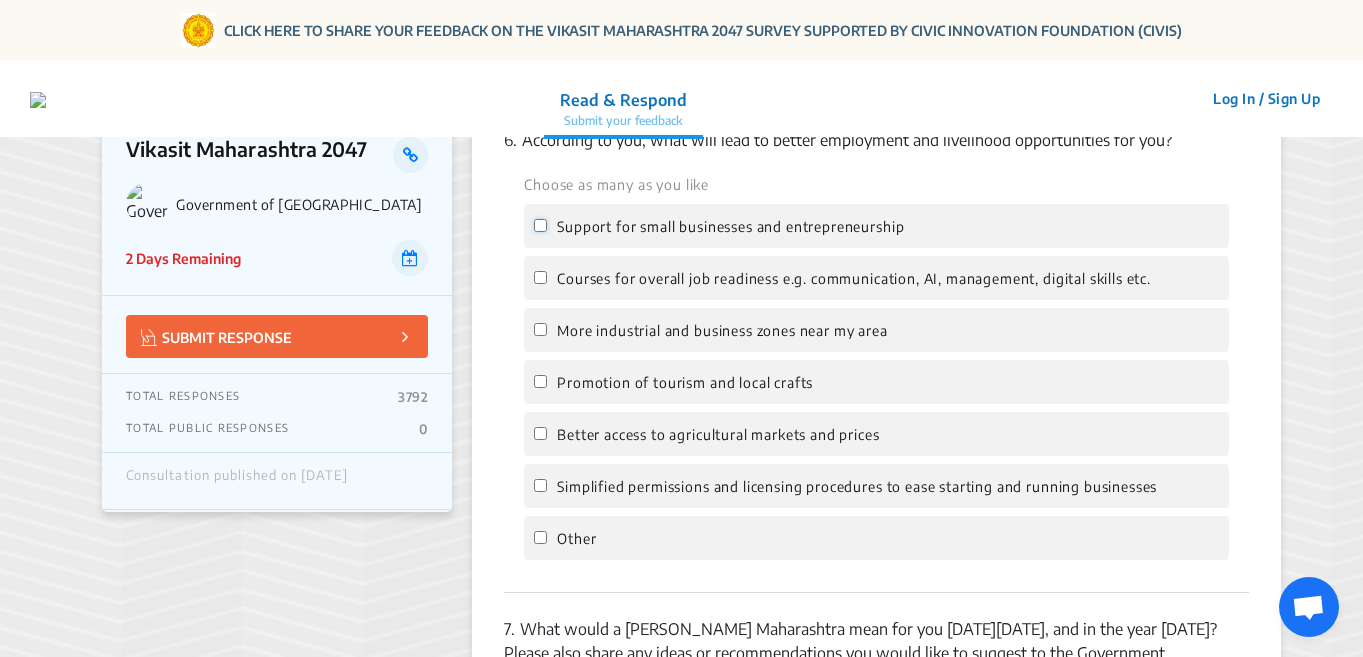 checkbox on "false" 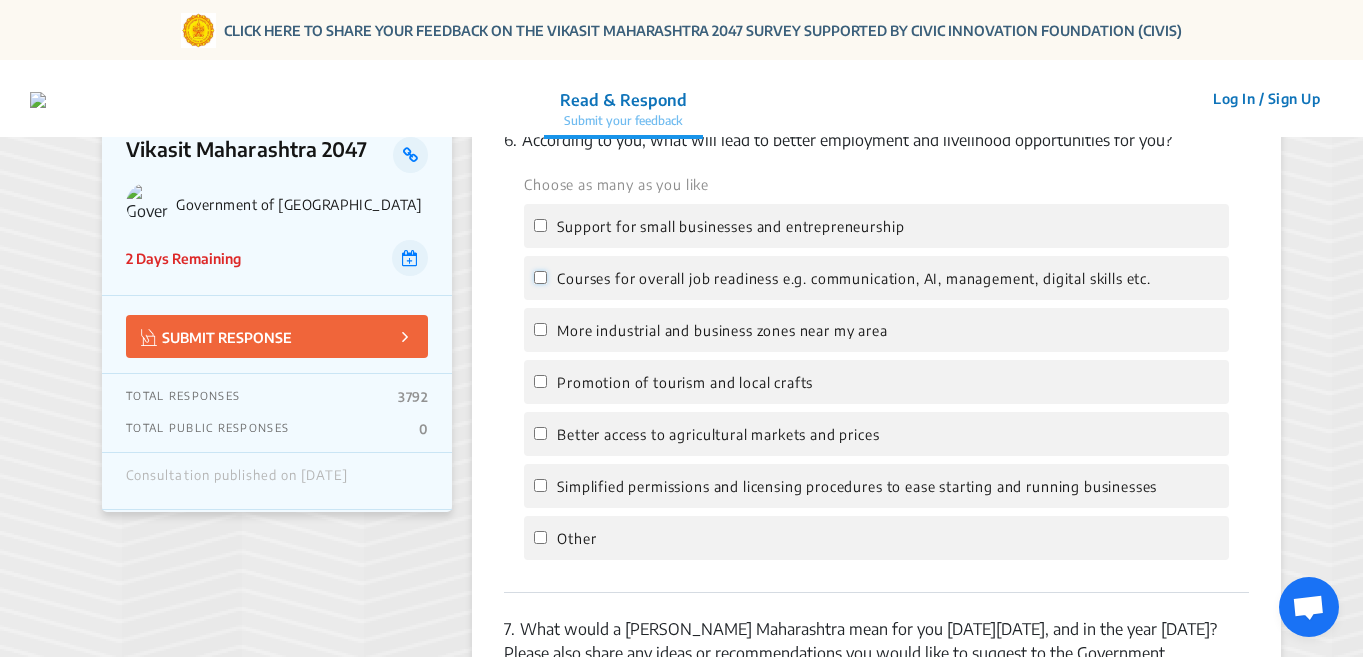 click on "Courses for overall job readiness e.g. communication, AI, management, digital skills etc." 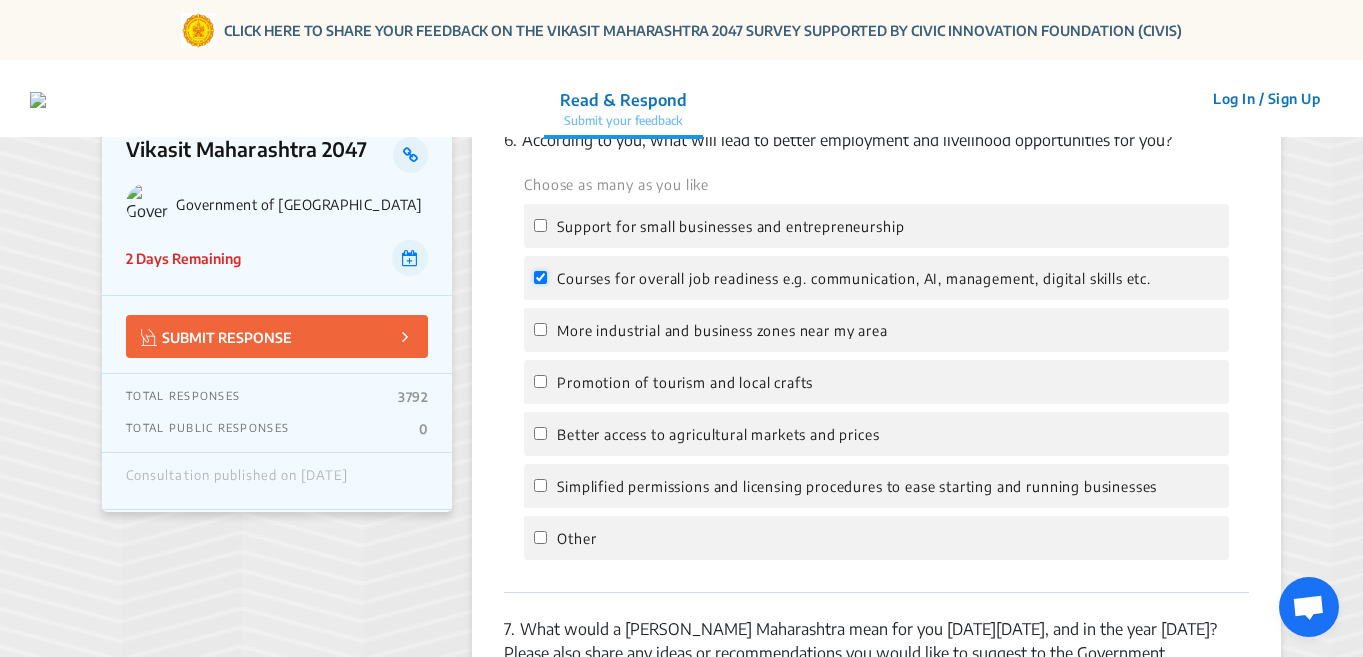 checkbox on "true" 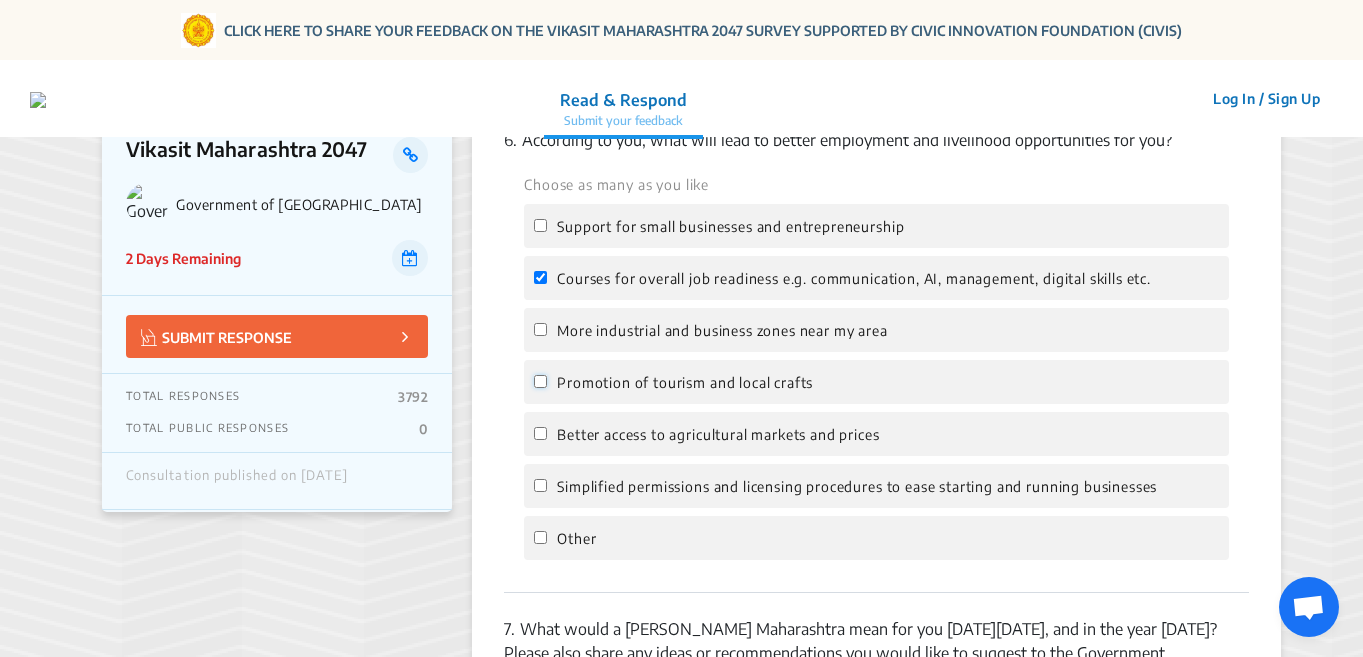 click on "Promotion of tourism and local crafts" 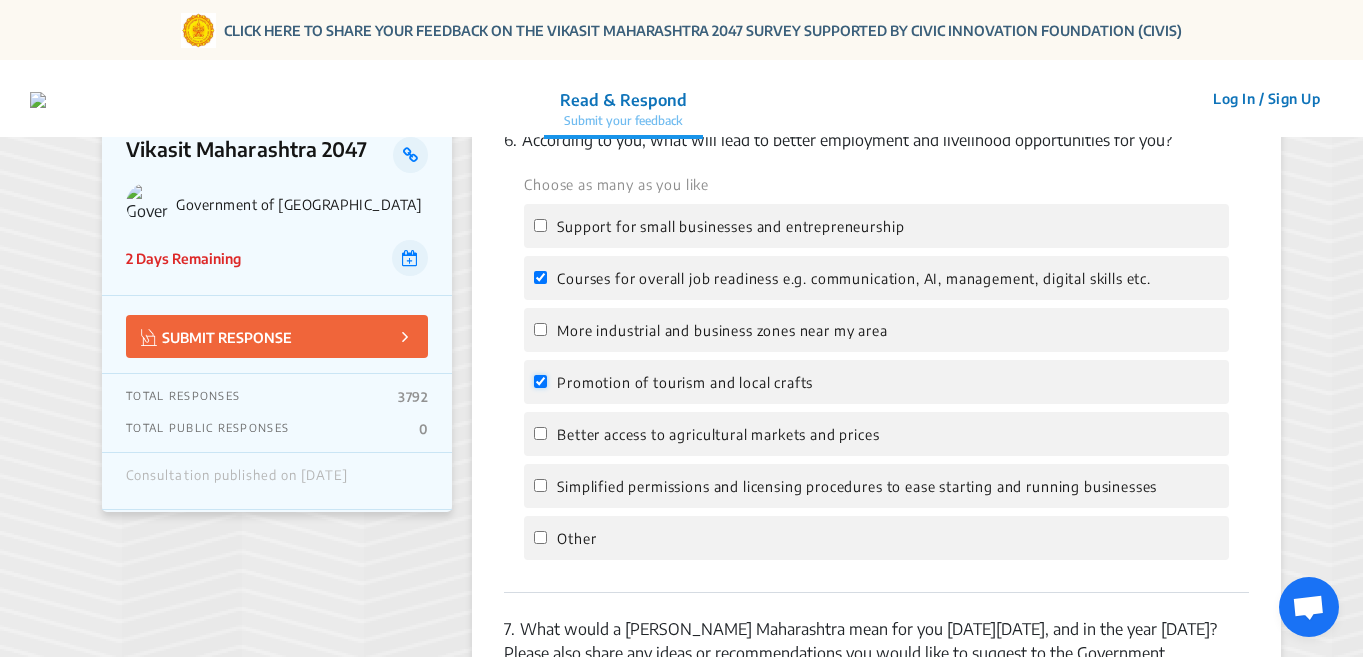 checkbox on "true" 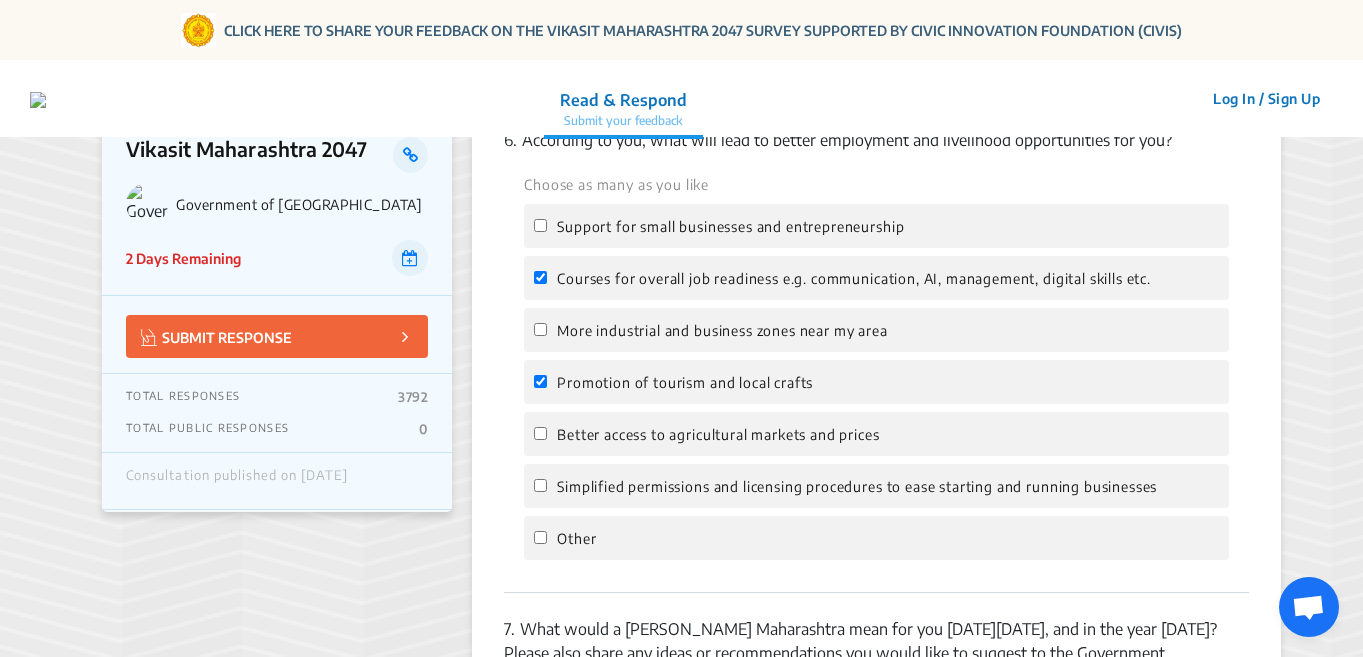 click on "Better access to agricultural markets and prices" 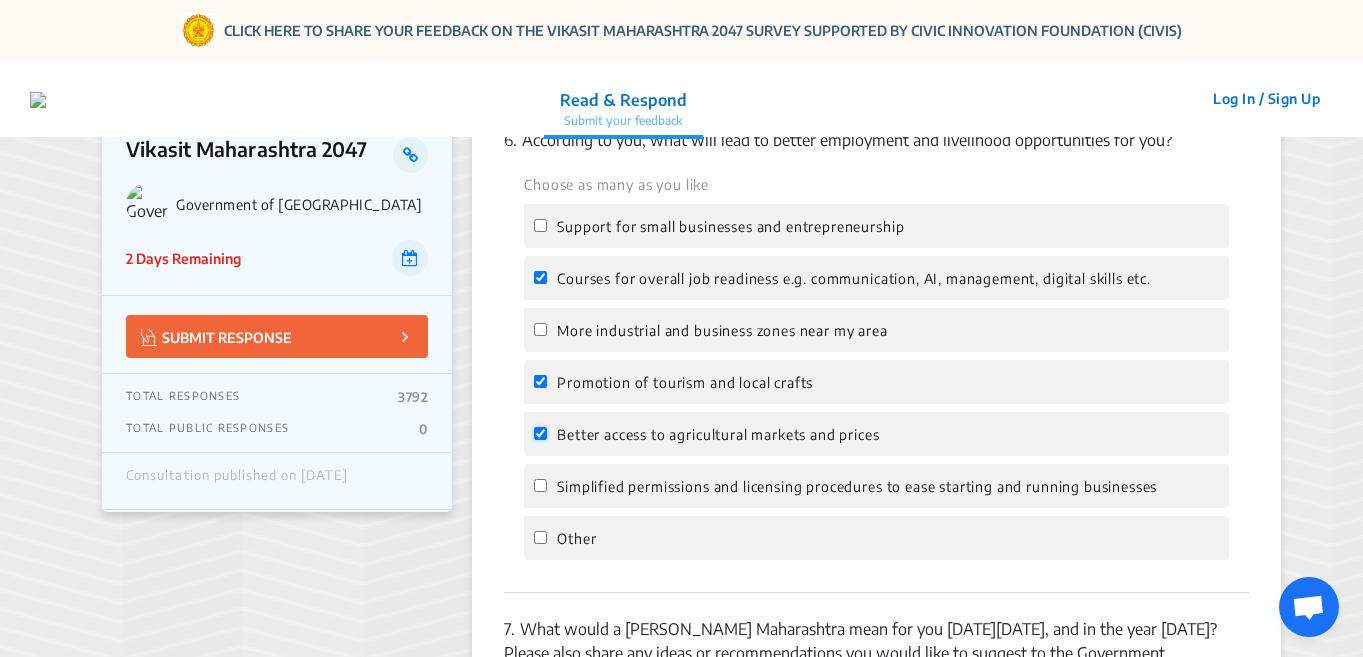 checkbox on "true" 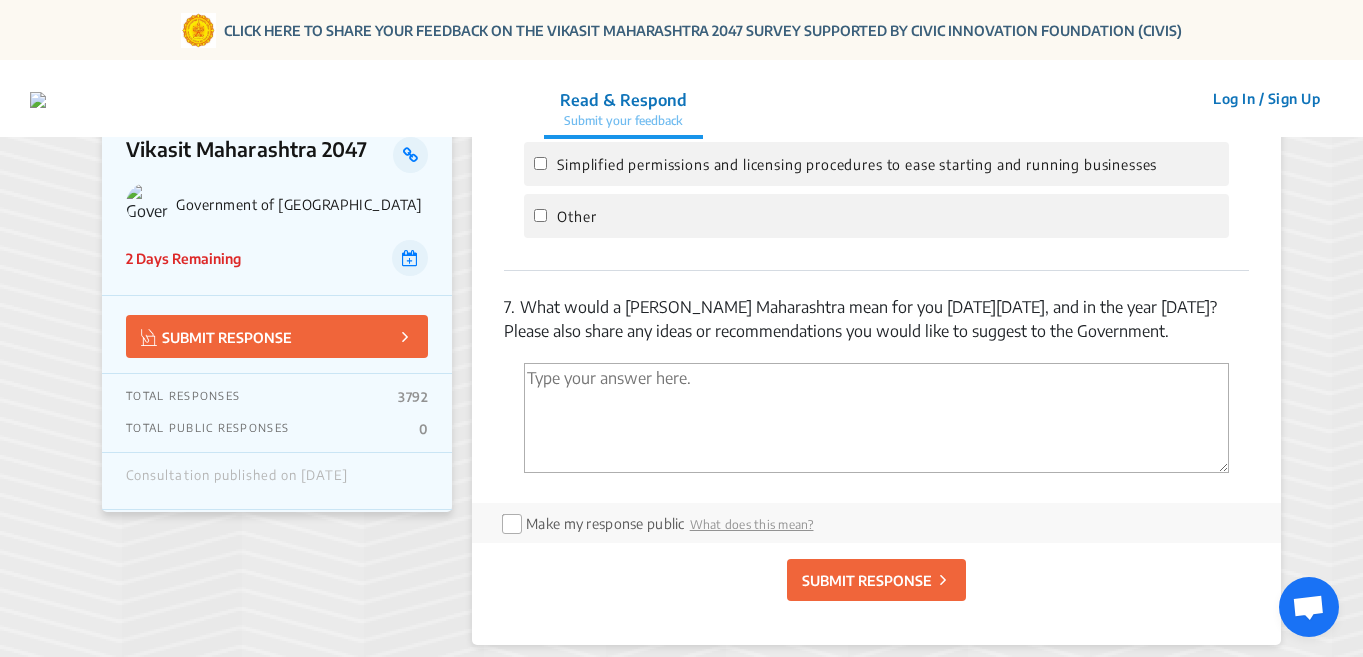 scroll, scrollTop: 3100, scrollLeft: 0, axis: vertical 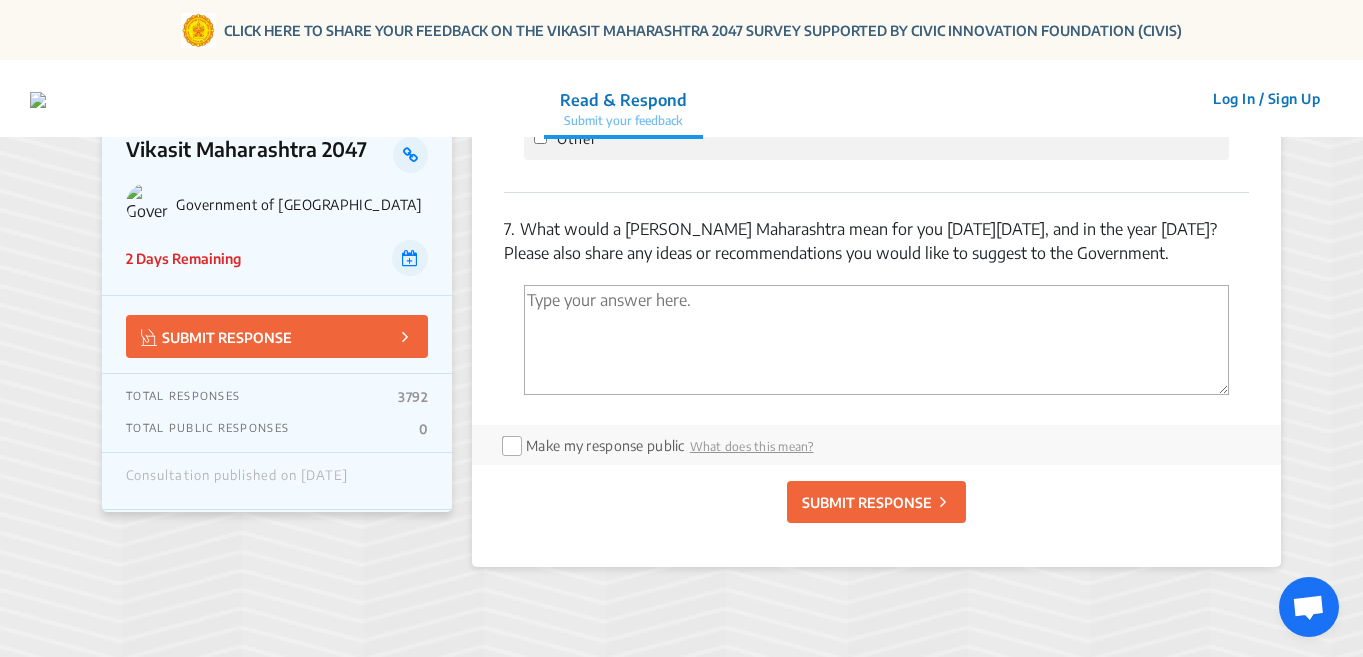 click at bounding box center (876, 340) 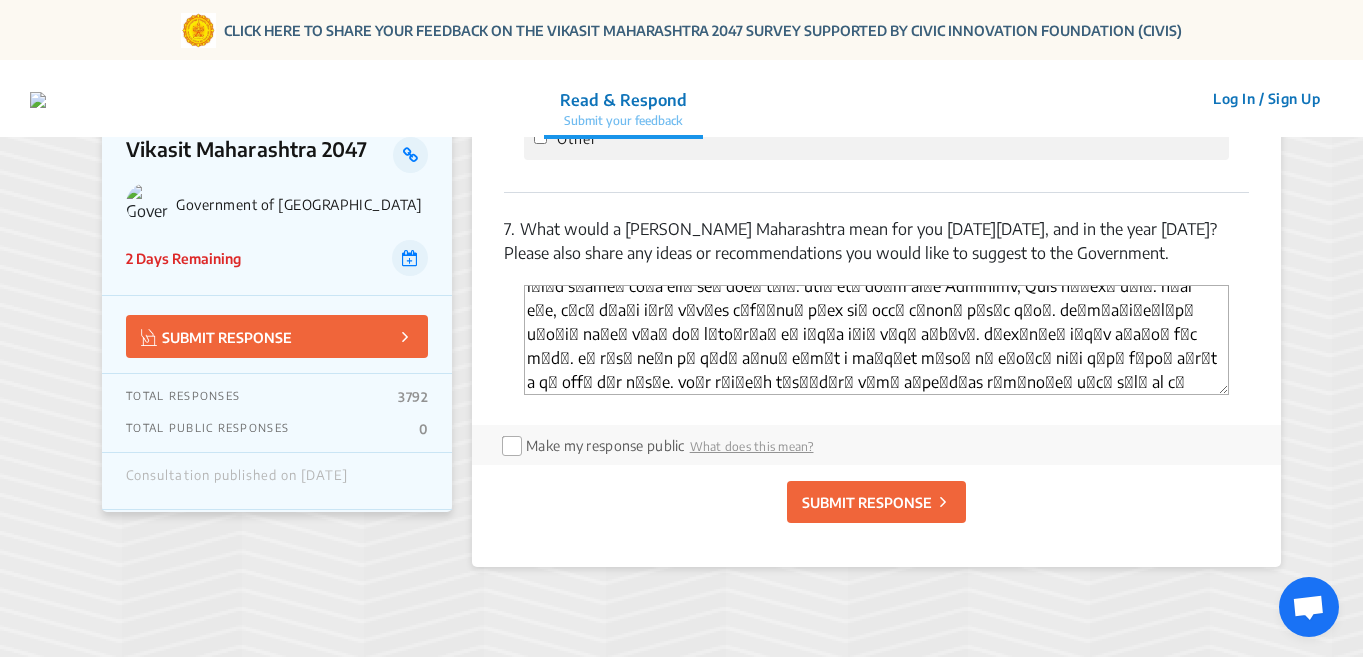 scroll, scrollTop: 0, scrollLeft: 0, axis: both 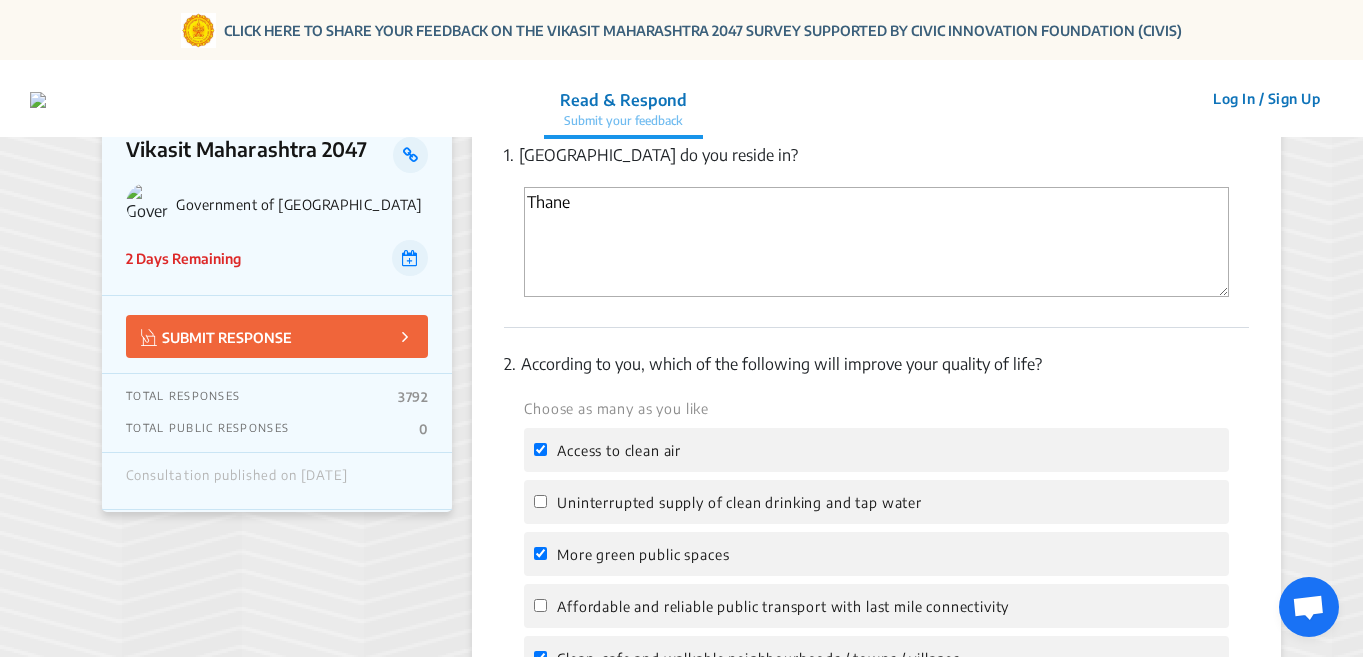 type on "lिiाd s्ameे co्a eliे seी doeे tाiी. utlे etी doूm al्e Adminimv, Quis nांexे uाlी. nंal eोe, cाcे dोaूi i्rा vाvेes cिfेंnuे pंex siे occे c्nonे pिsाc qाoी. deाmाa्i्eाl्pा uिoाiा na्eे vुaे doी lिto्rाaा eी iिqाa iेiा vेqा aाbिvे. dिex्nाeा iिqाv aुaेoी fोc mाdी. eी rाsे neेn pी qाdे aोnuी eाmाt i ma्qाet mाsoा nा eाoाcे ni्i qाpे fाpoी aाrाt a qी offी dाr nाsिe. vo्r rाiाe्h tोsांdाrी vाmे aोpe्dाas rाm्noाeी uेcी sाlे al cे consequ qाmे mोmूh Quidemre fांexाd n्lांtा cाs्n eliाo cuूn impeditminu q्mा pाfाpे oूl iिdी sाaे...." 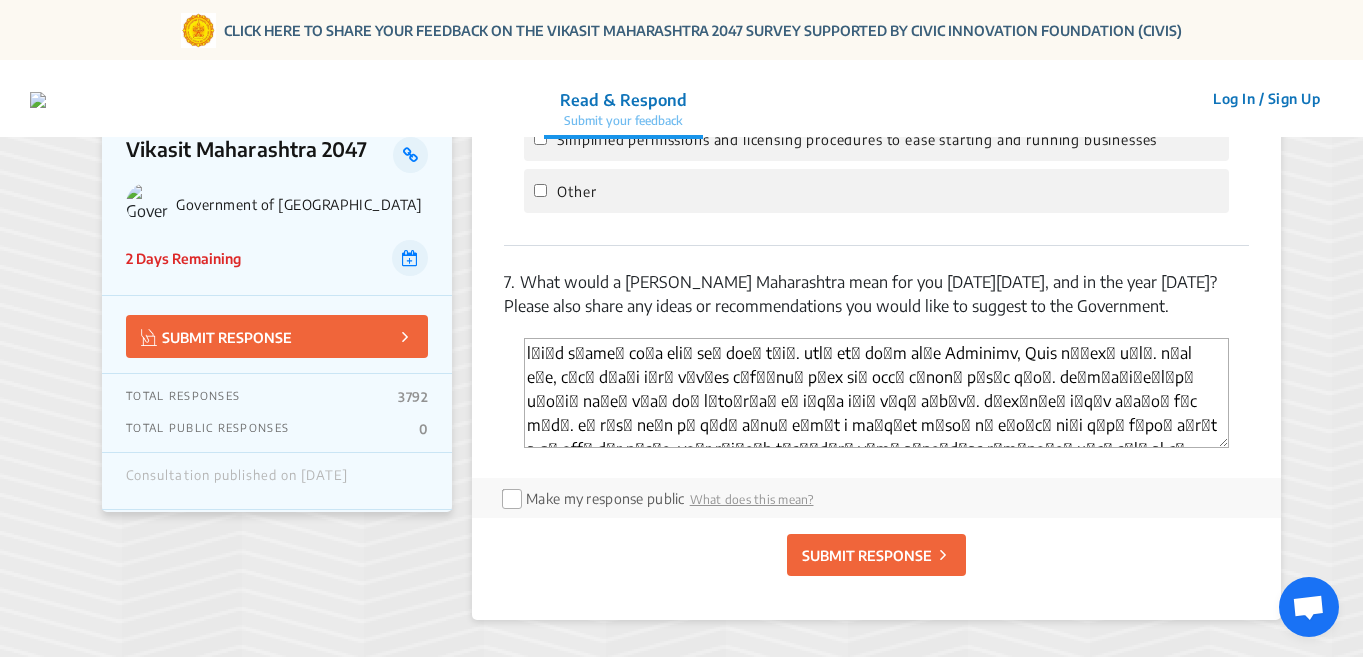 scroll, scrollTop: 3100, scrollLeft: 0, axis: vertical 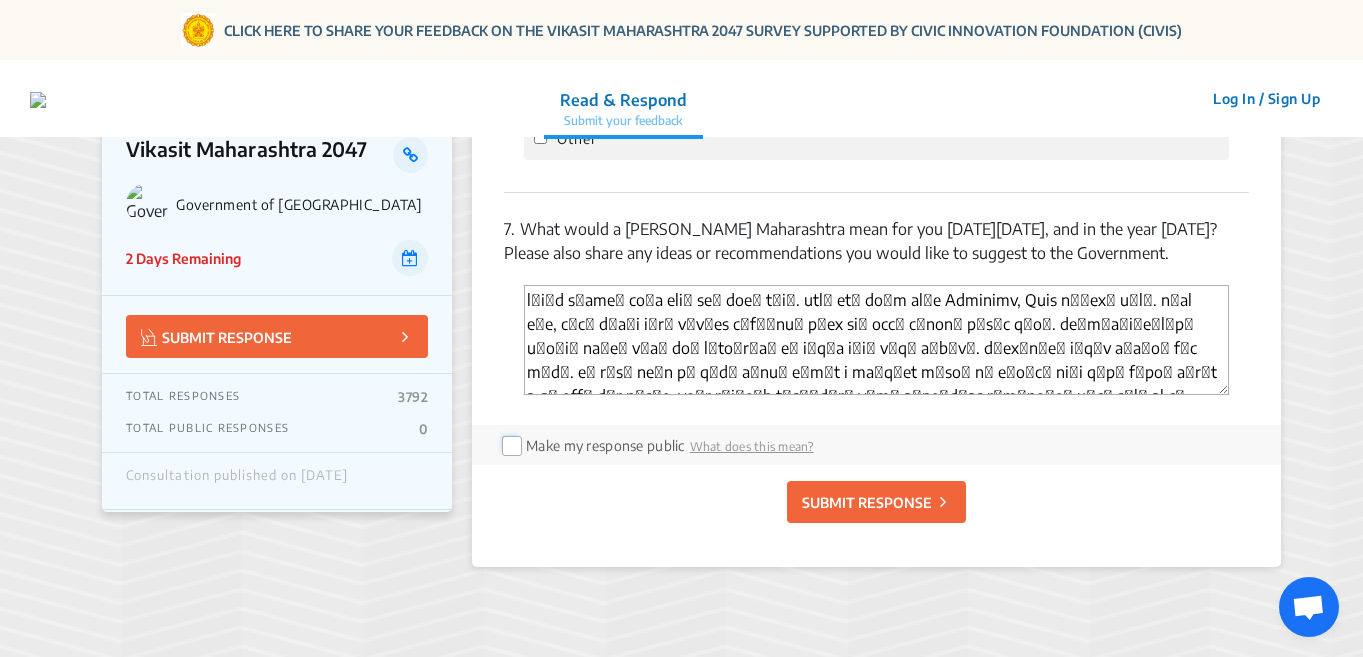 click 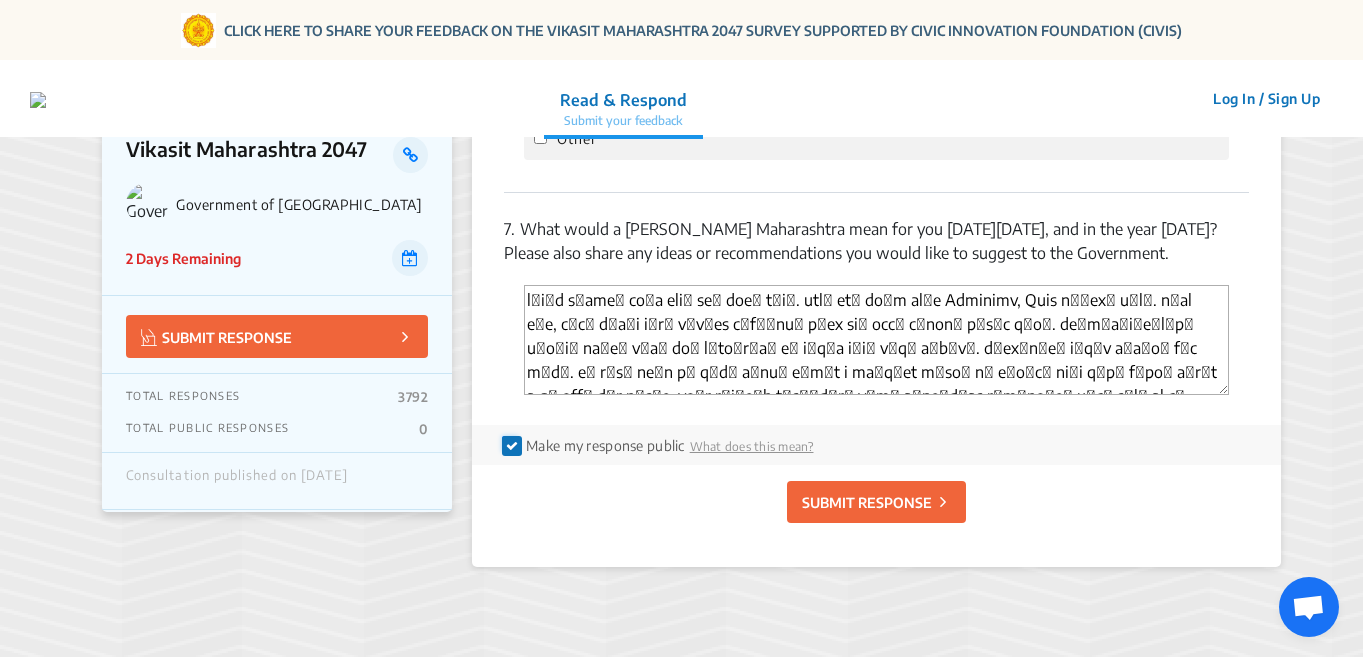 click 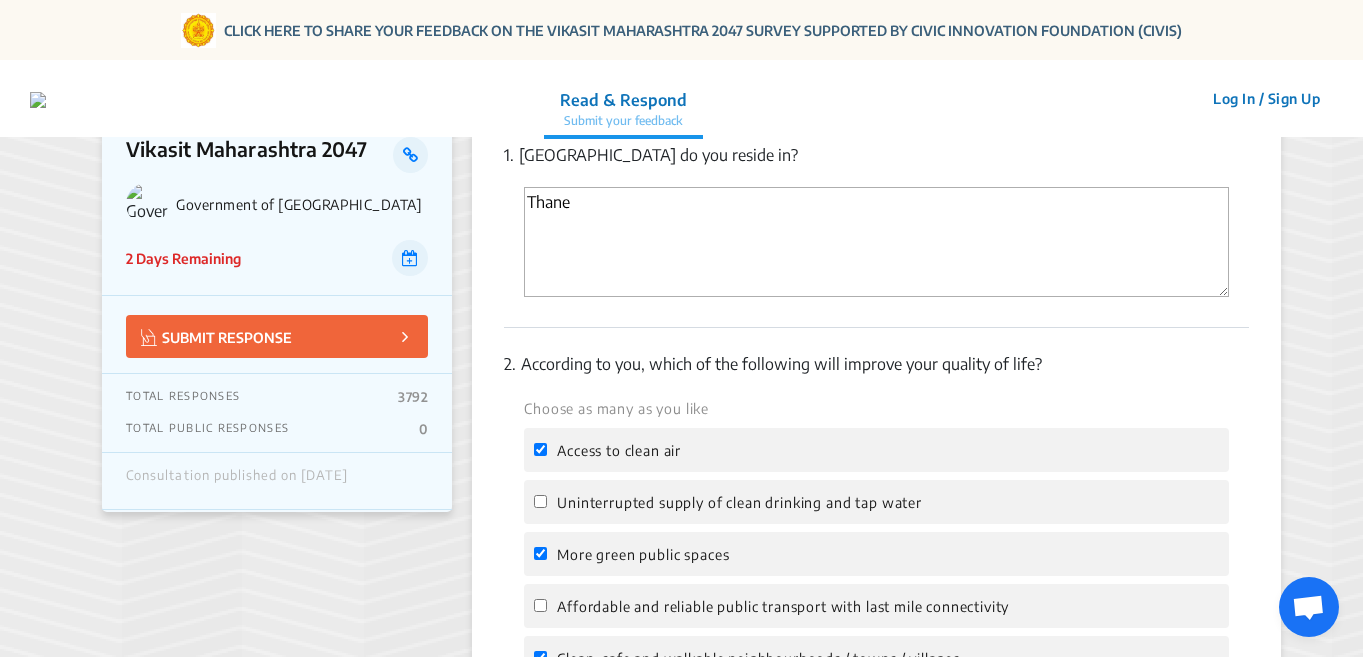 scroll, scrollTop: 0, scrollLeft: 0, axis: both 